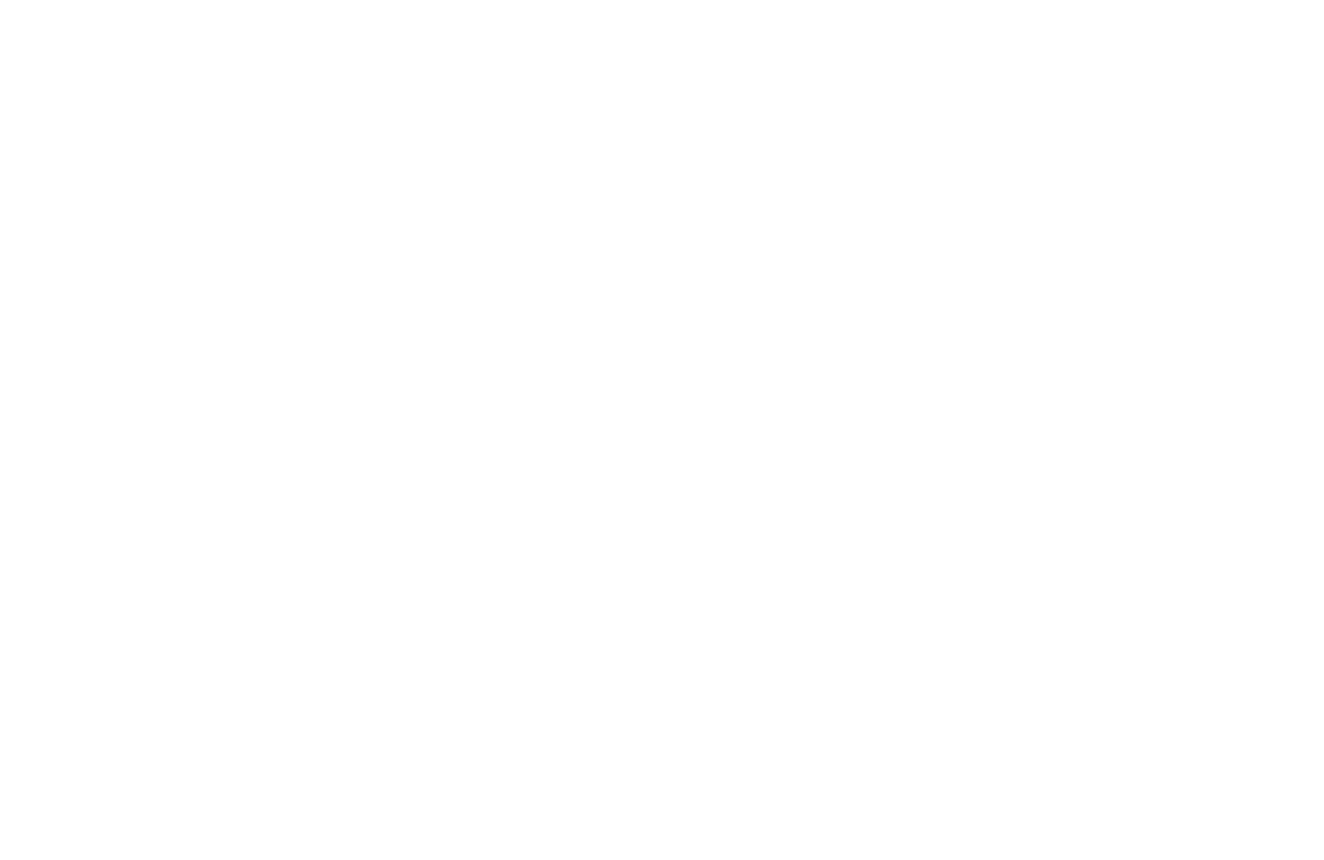 scroll, scrollTop: 0, scrollLeft: 0, axis: both 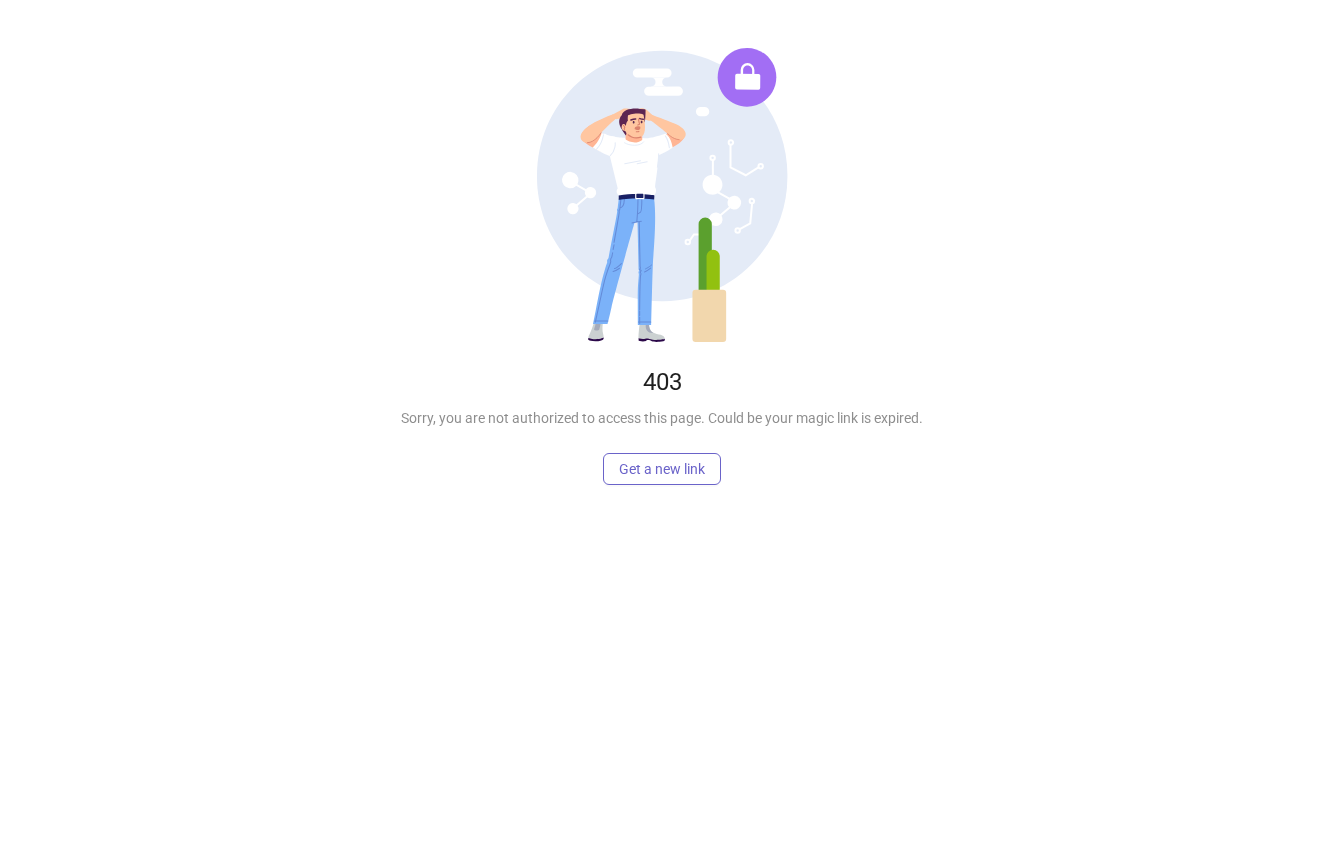 click on "Get a new link" at bounding box center (662, 469) 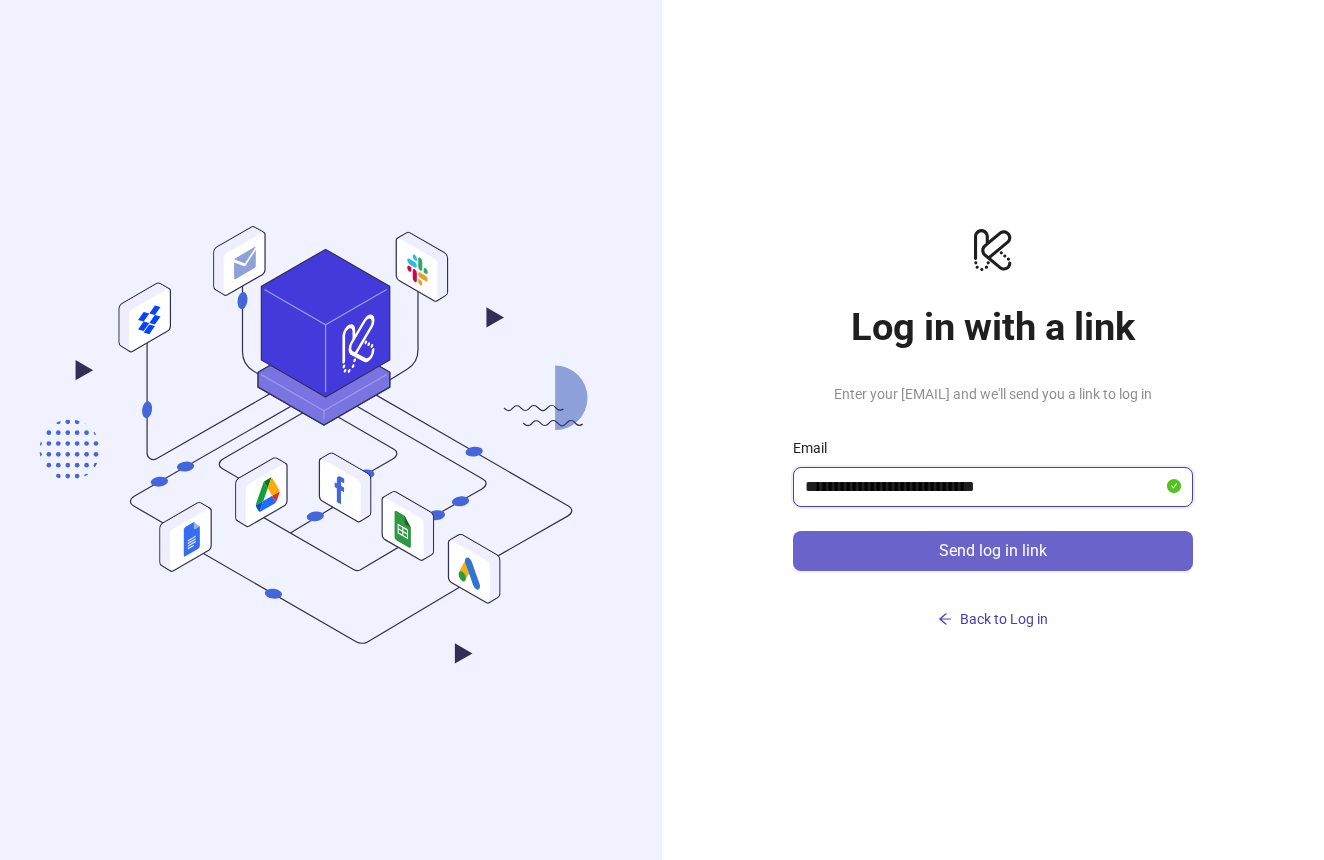 type on "**********" 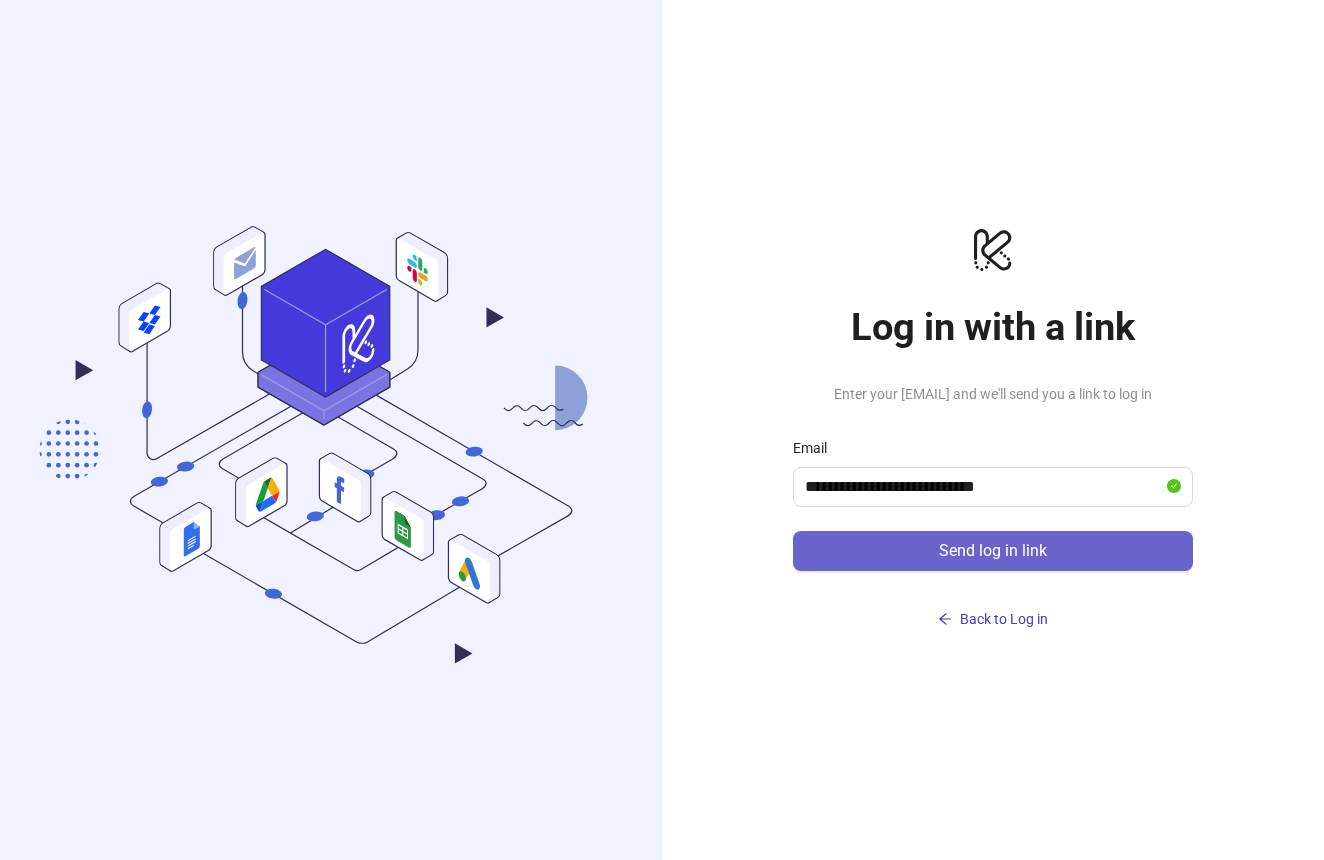 click on "Send log in link" at bounding box center (993, 551) 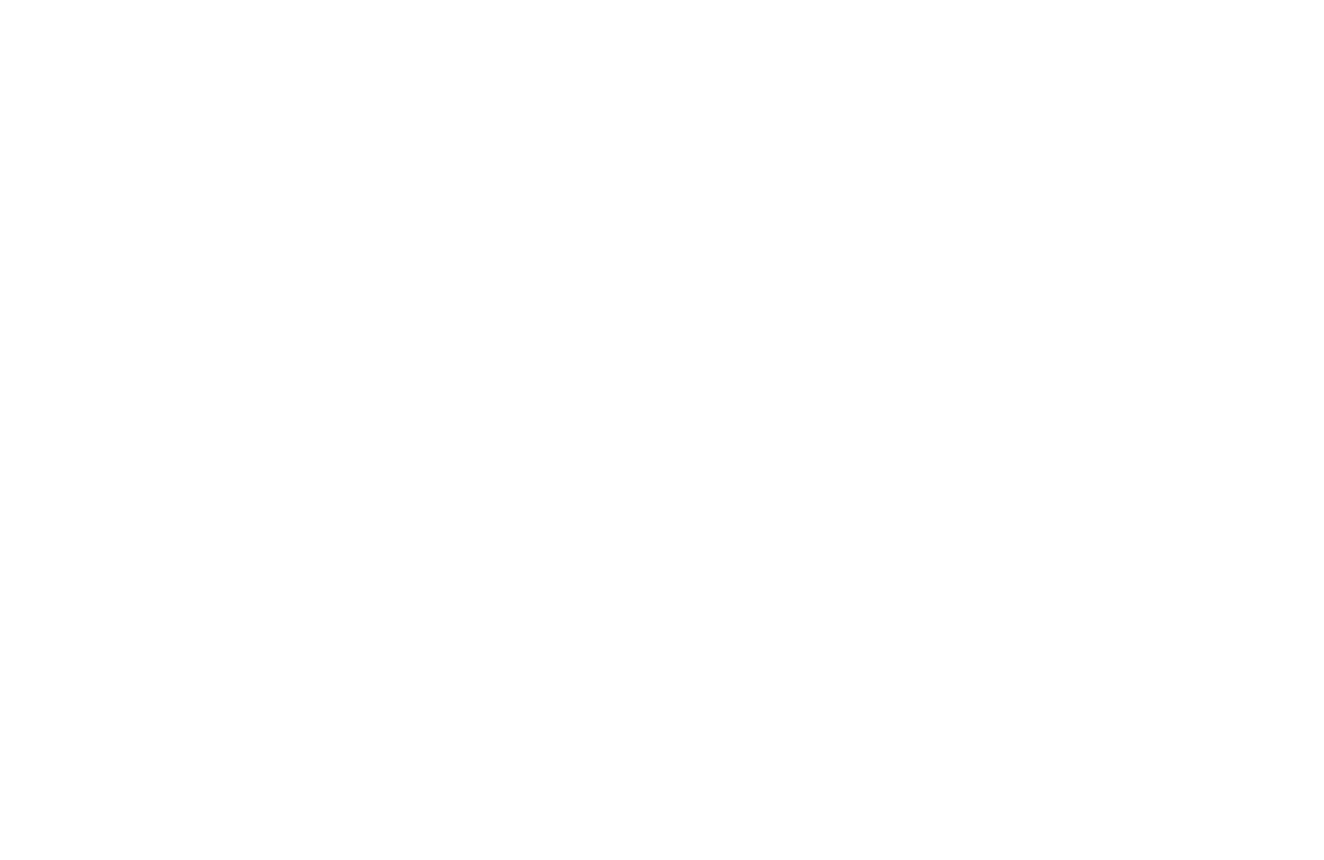 scroll, scrollTop: 0, scrollLeft: 0, axis: both 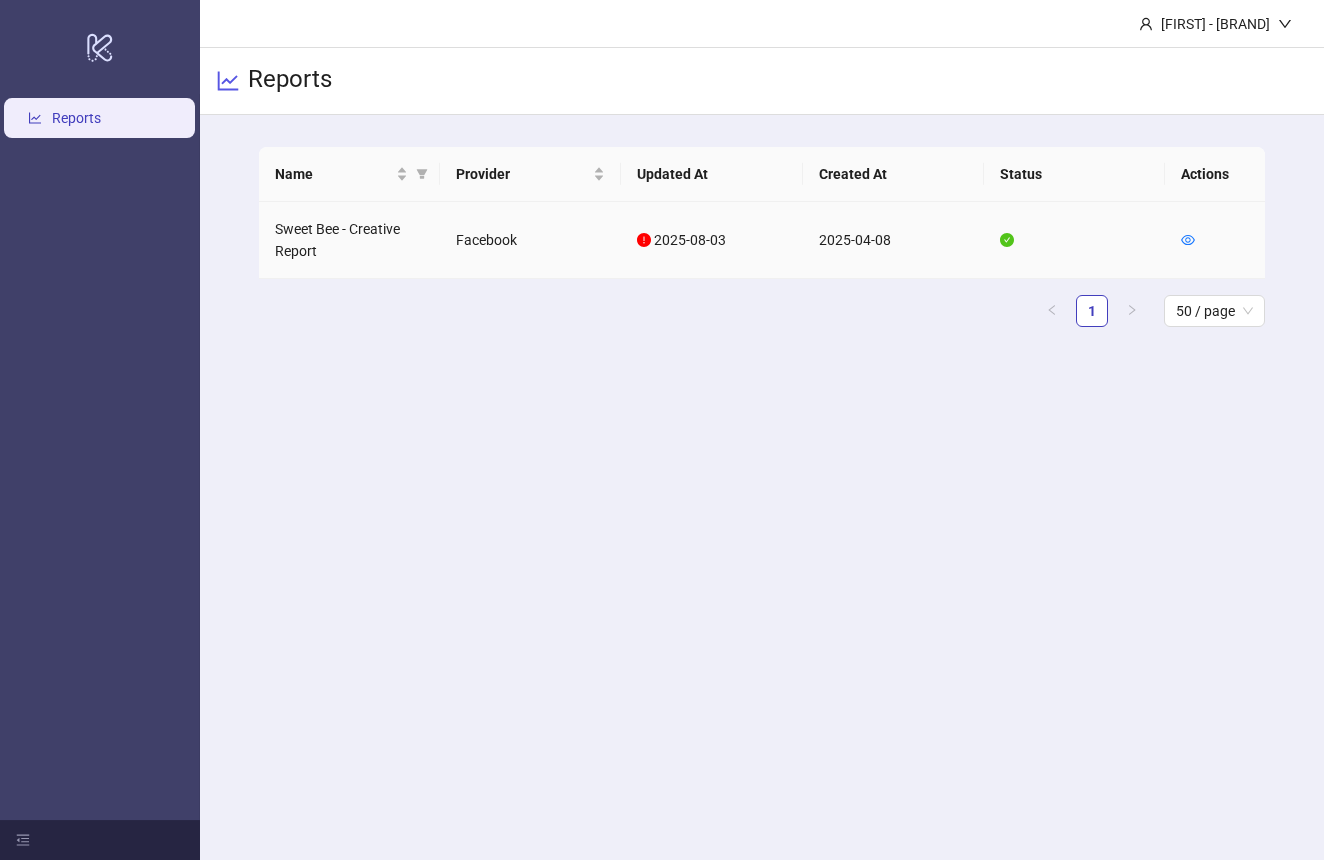 click on "Sweet Bee - Creative Report" at bounding box center [349, 240] 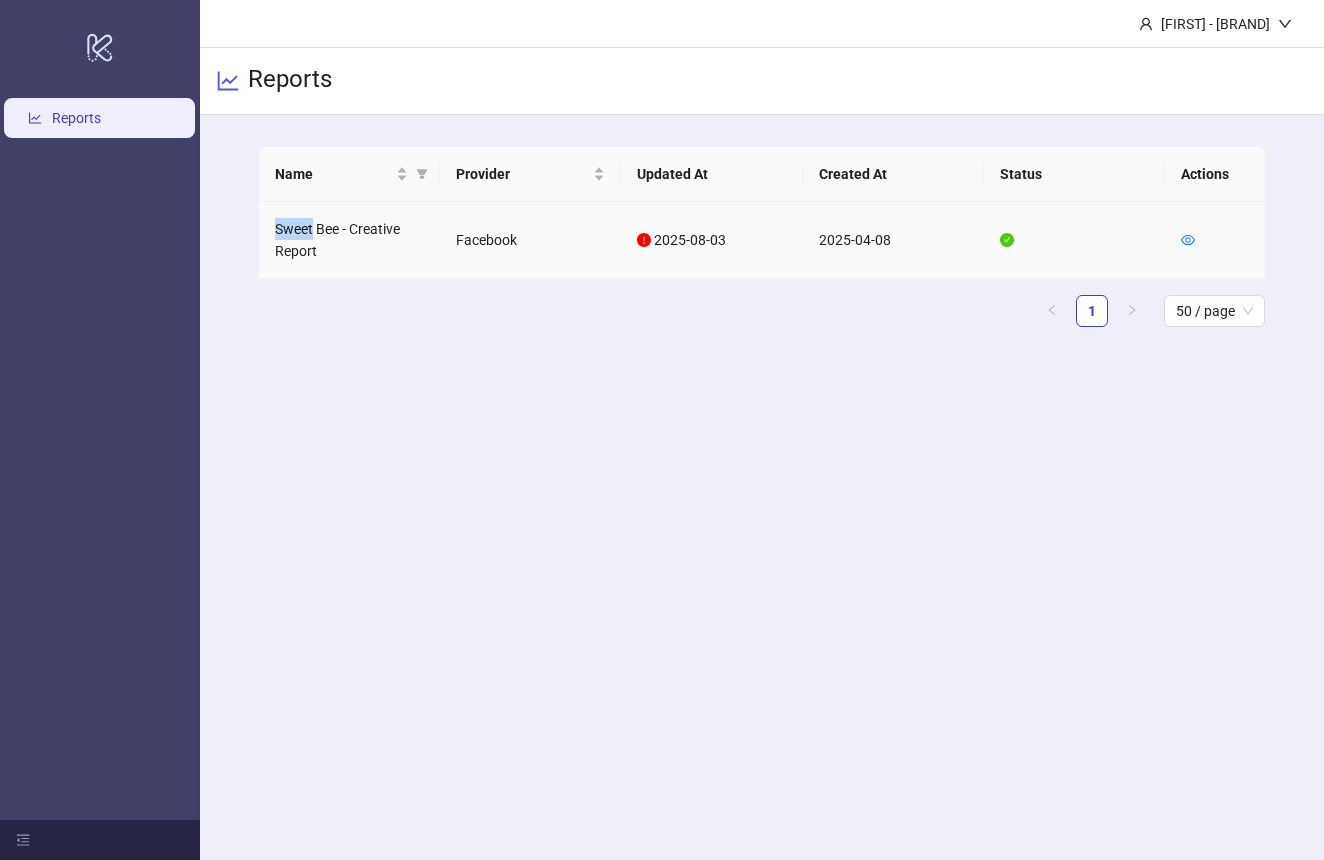 click on "Sweet Bee - Creative Report" at bounding box center (349, 240) 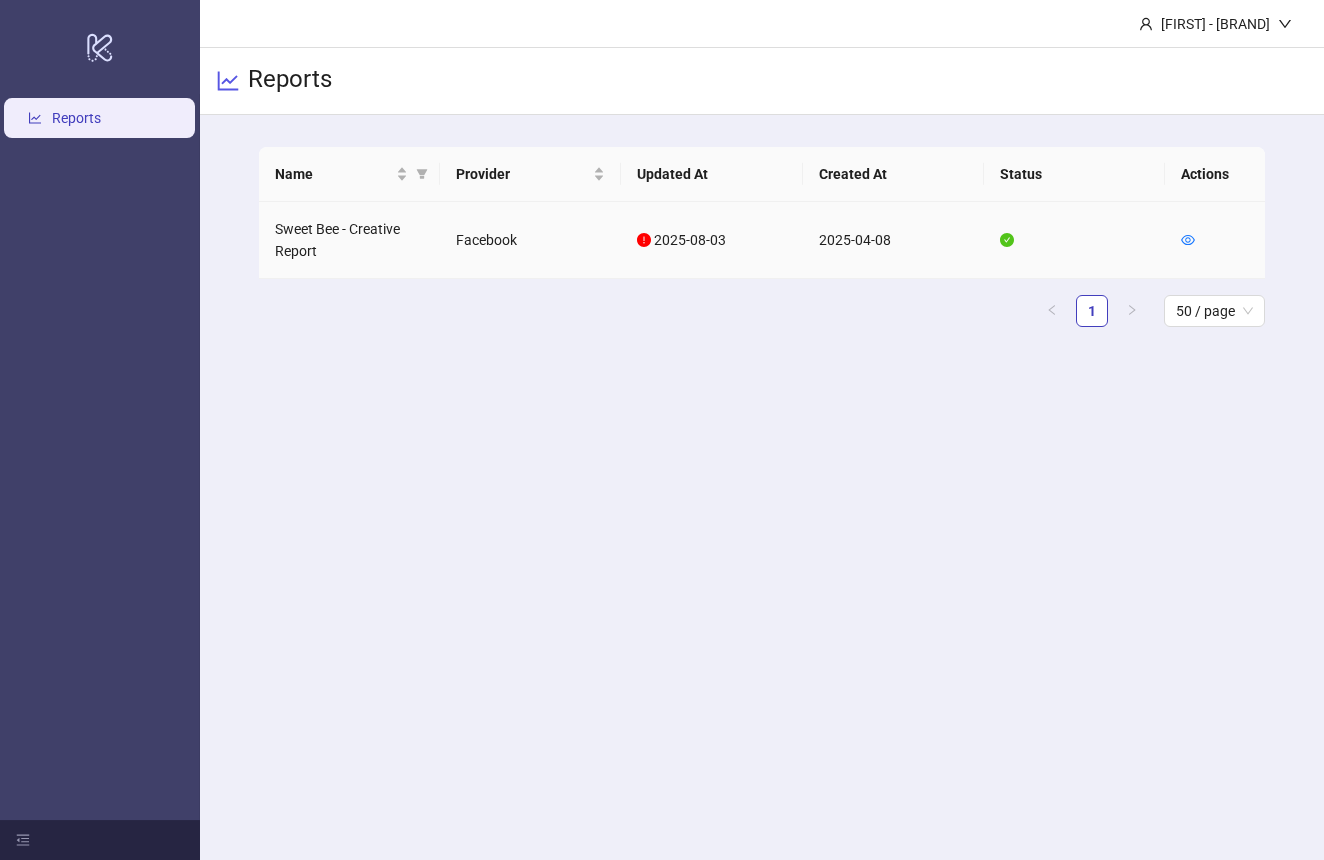 click on "Sweet Bee - Creative Report" at bounding box center [349, 240] 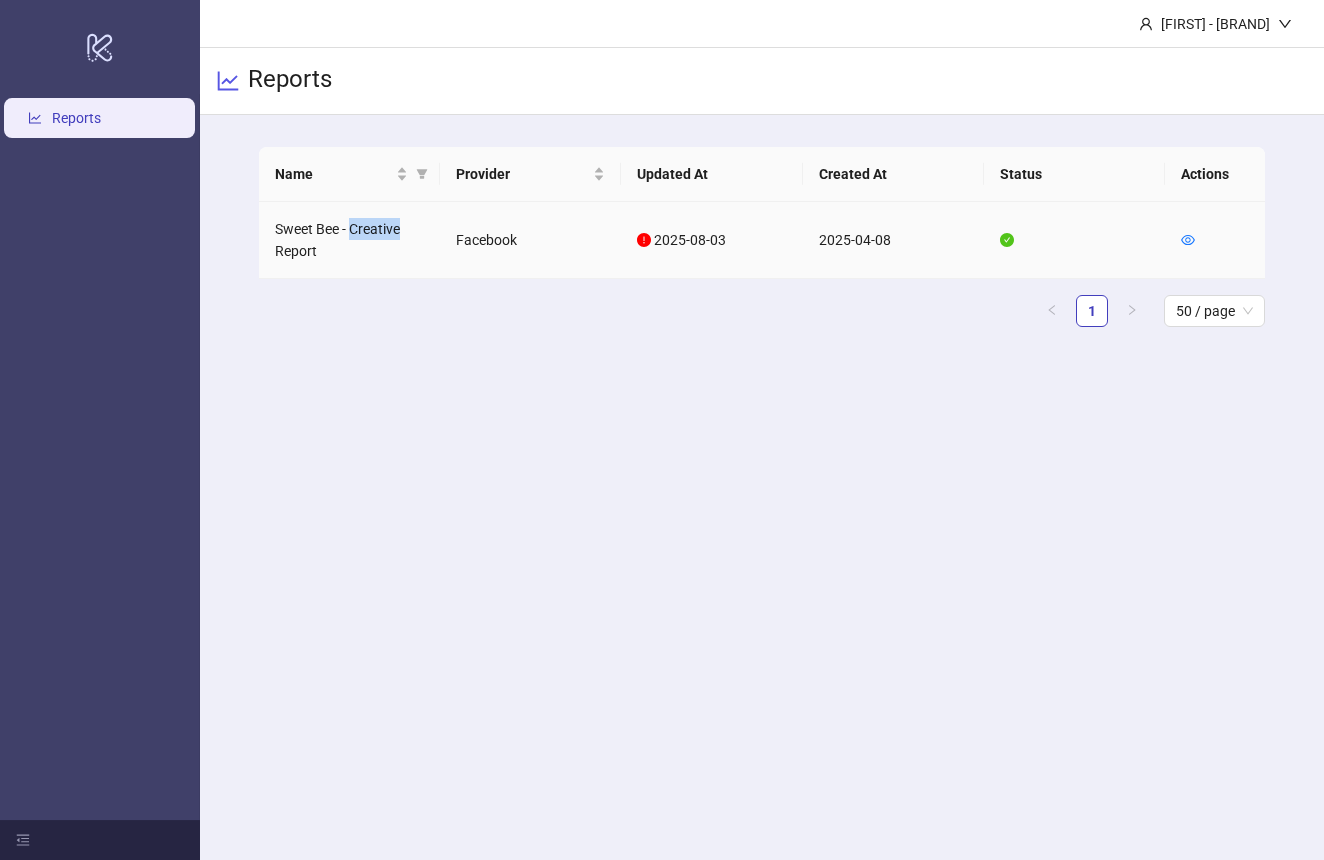 click on "Sweet Bee - Creative Report" at bounding box center (349, 240) 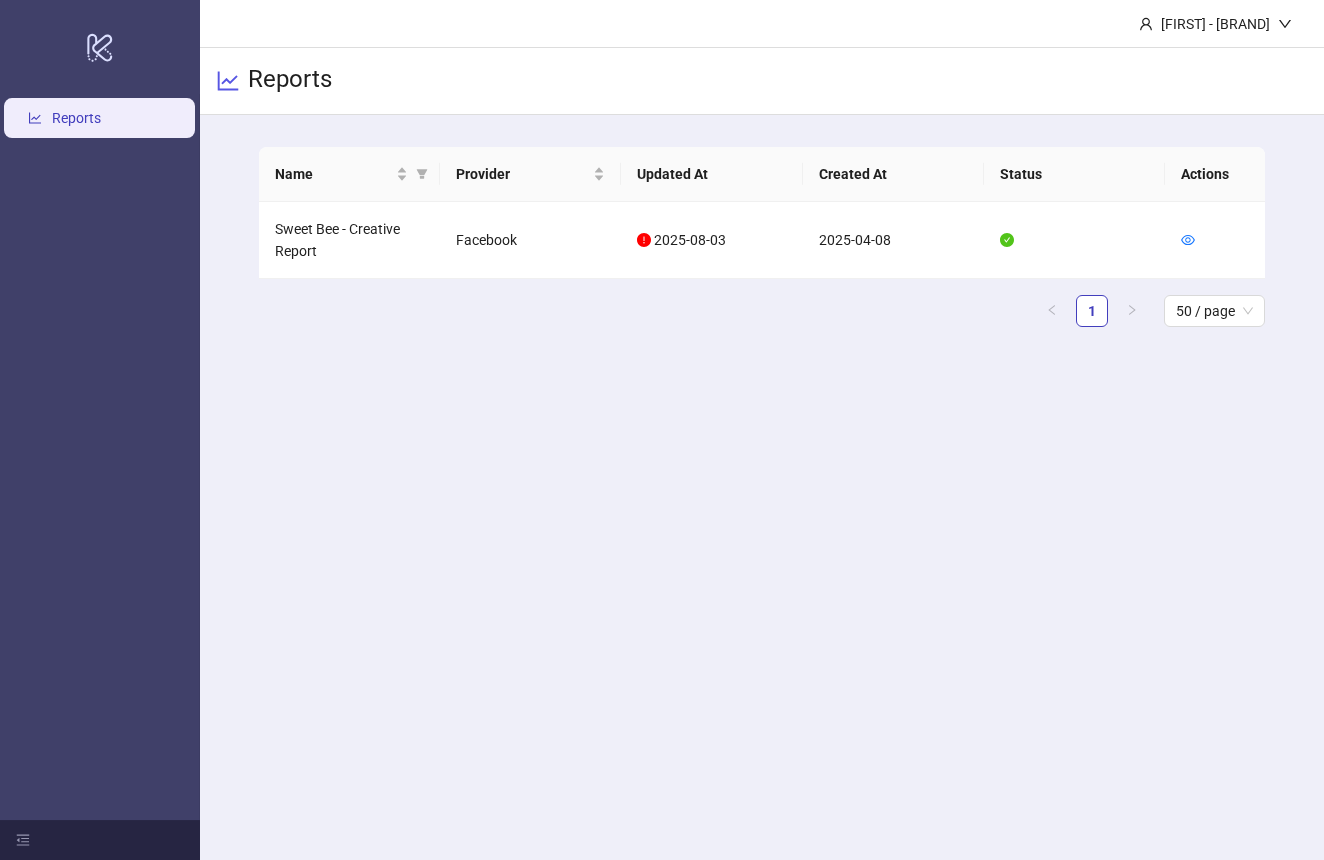 click on "Reports" at bounding box center (100, 457) 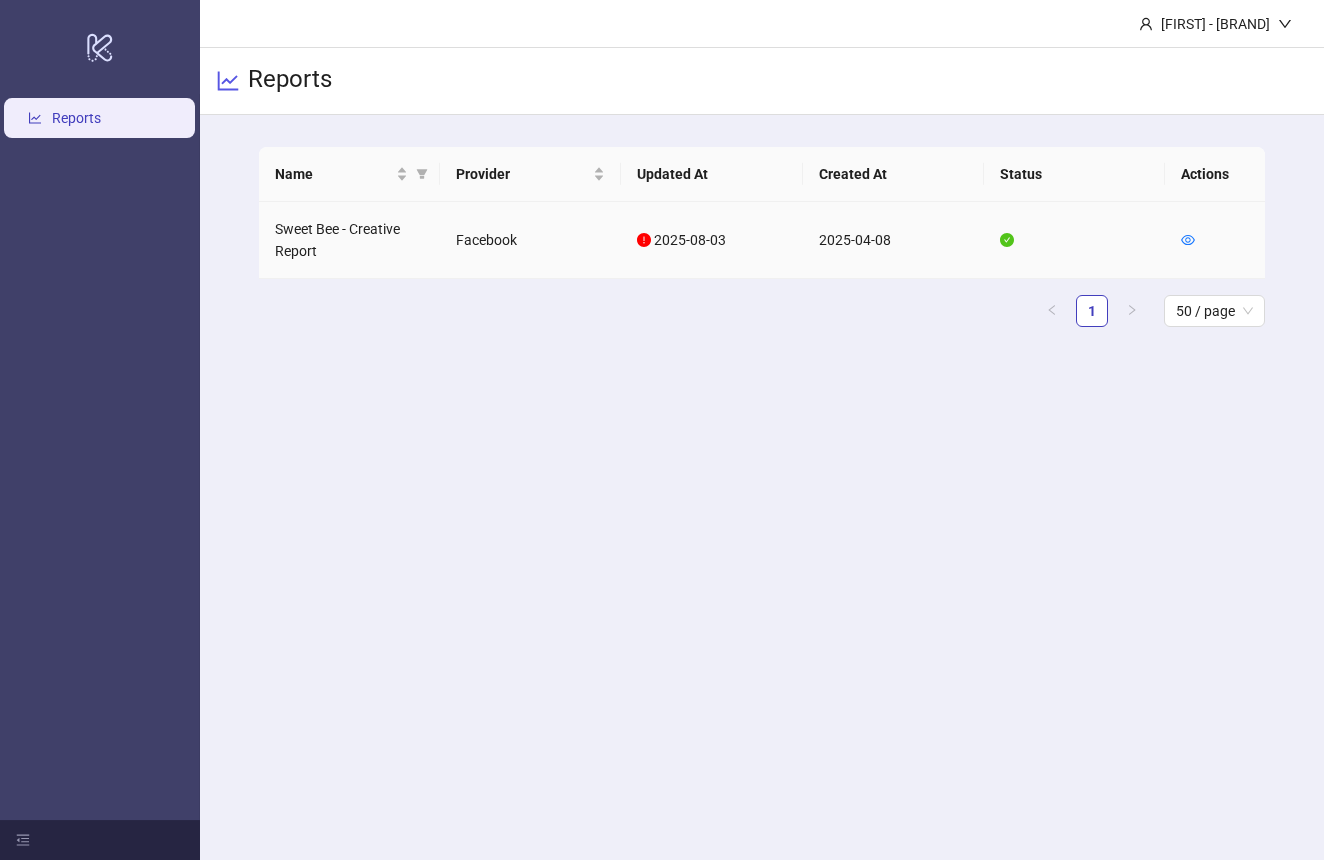 click on "Sweet Bee - Creative Report" at bounding box center (349, 240) 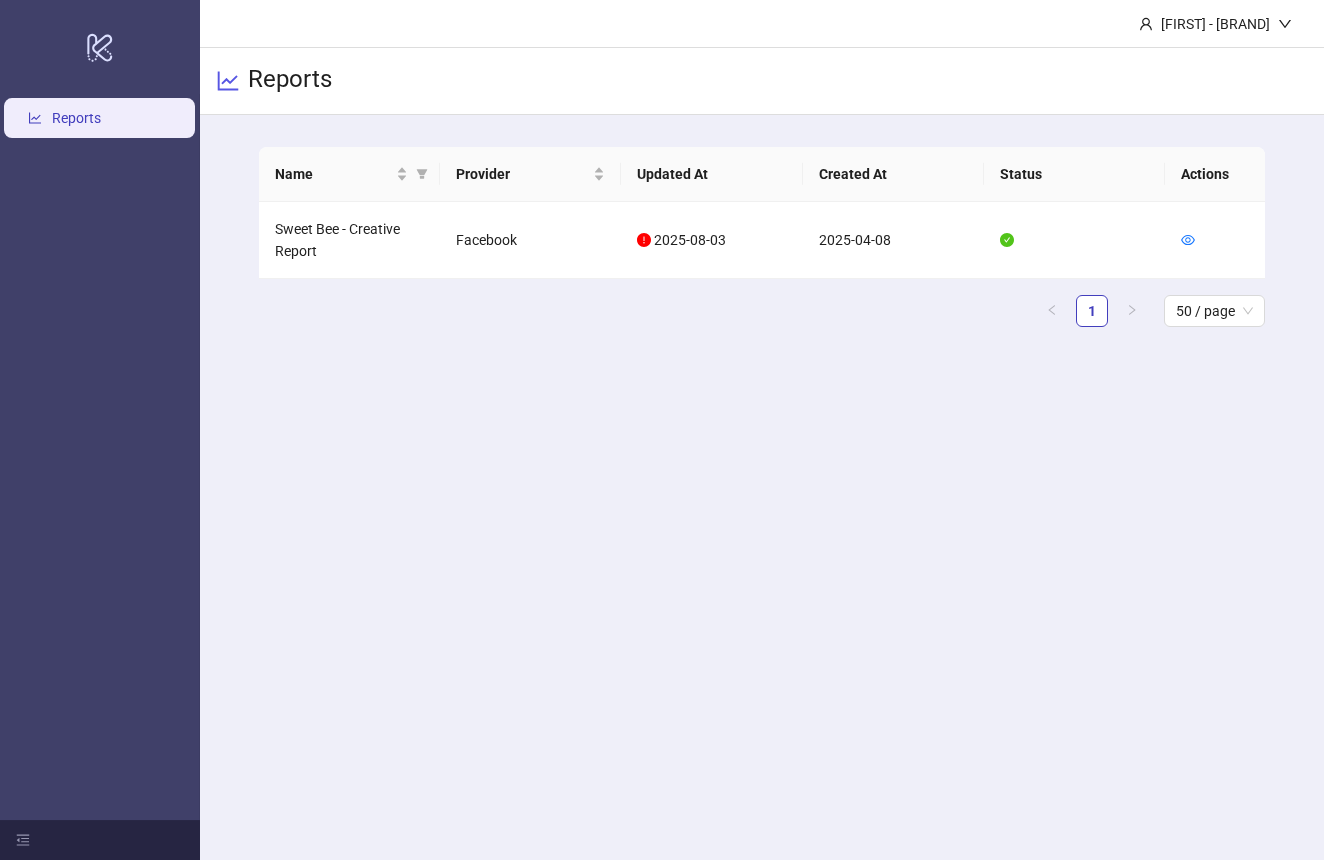 click on "Reports" at bounding box center (76, 119) 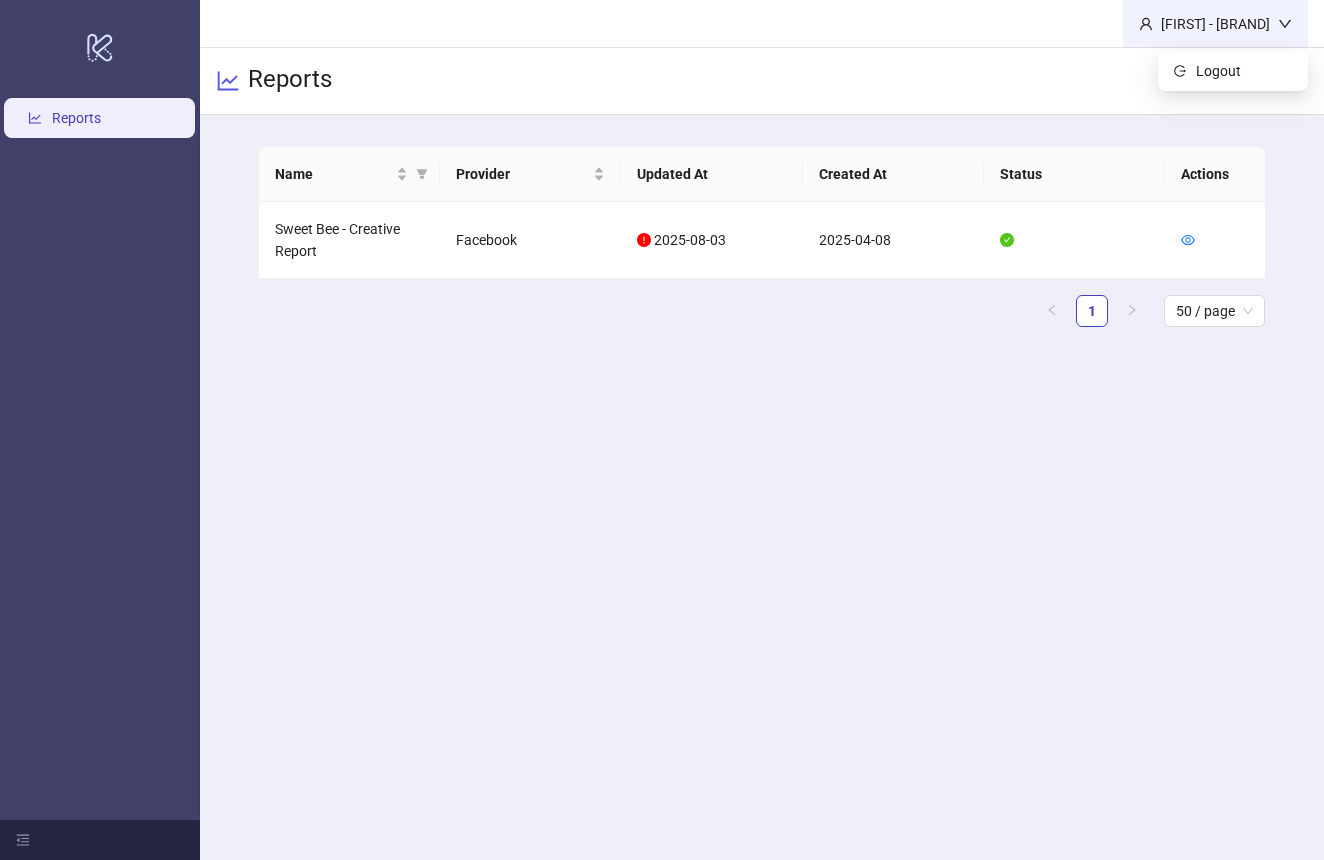 click on "[FIRST] - Sweet Bee" at bounding box center (1215, 23) 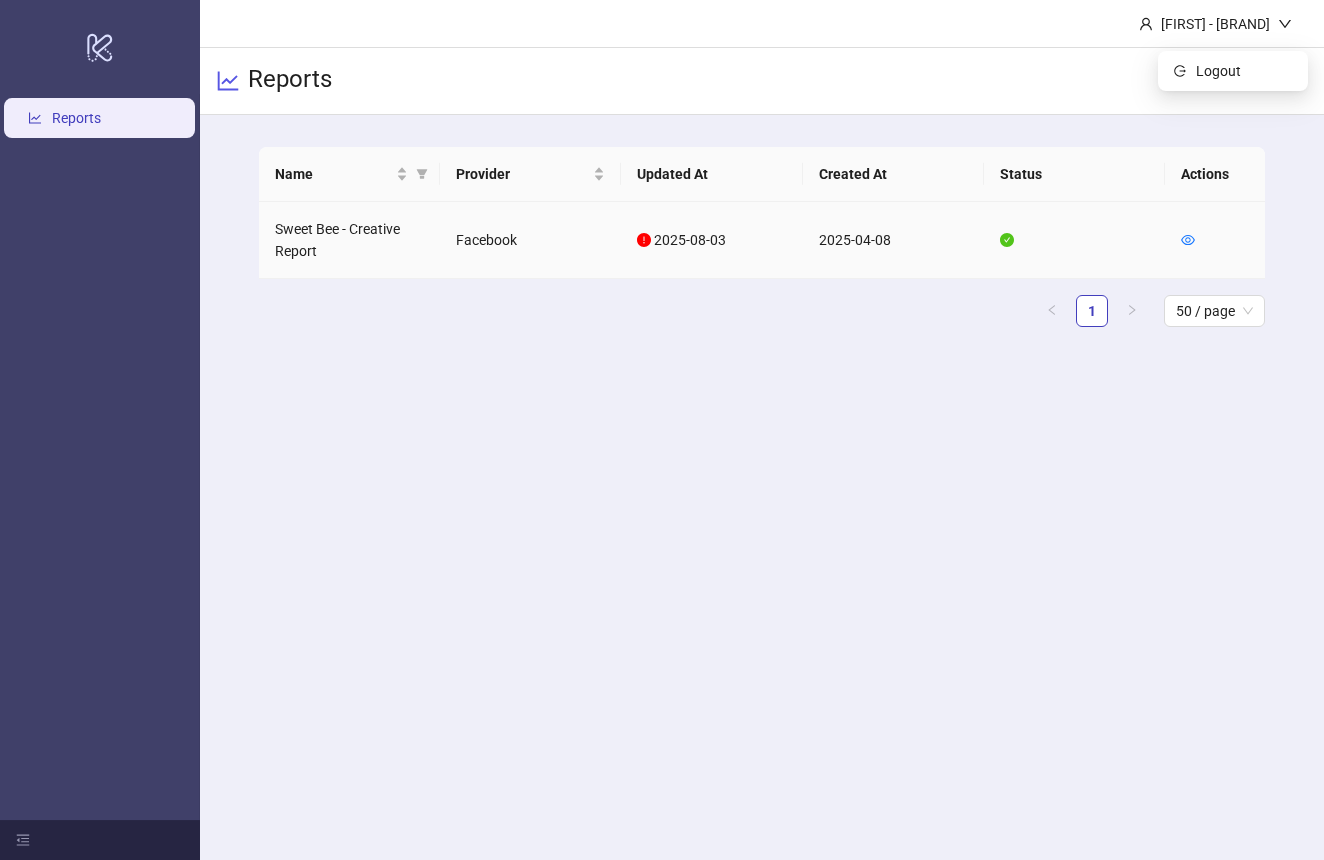 click on "2025-04-08" at bounding box center (893, 240) 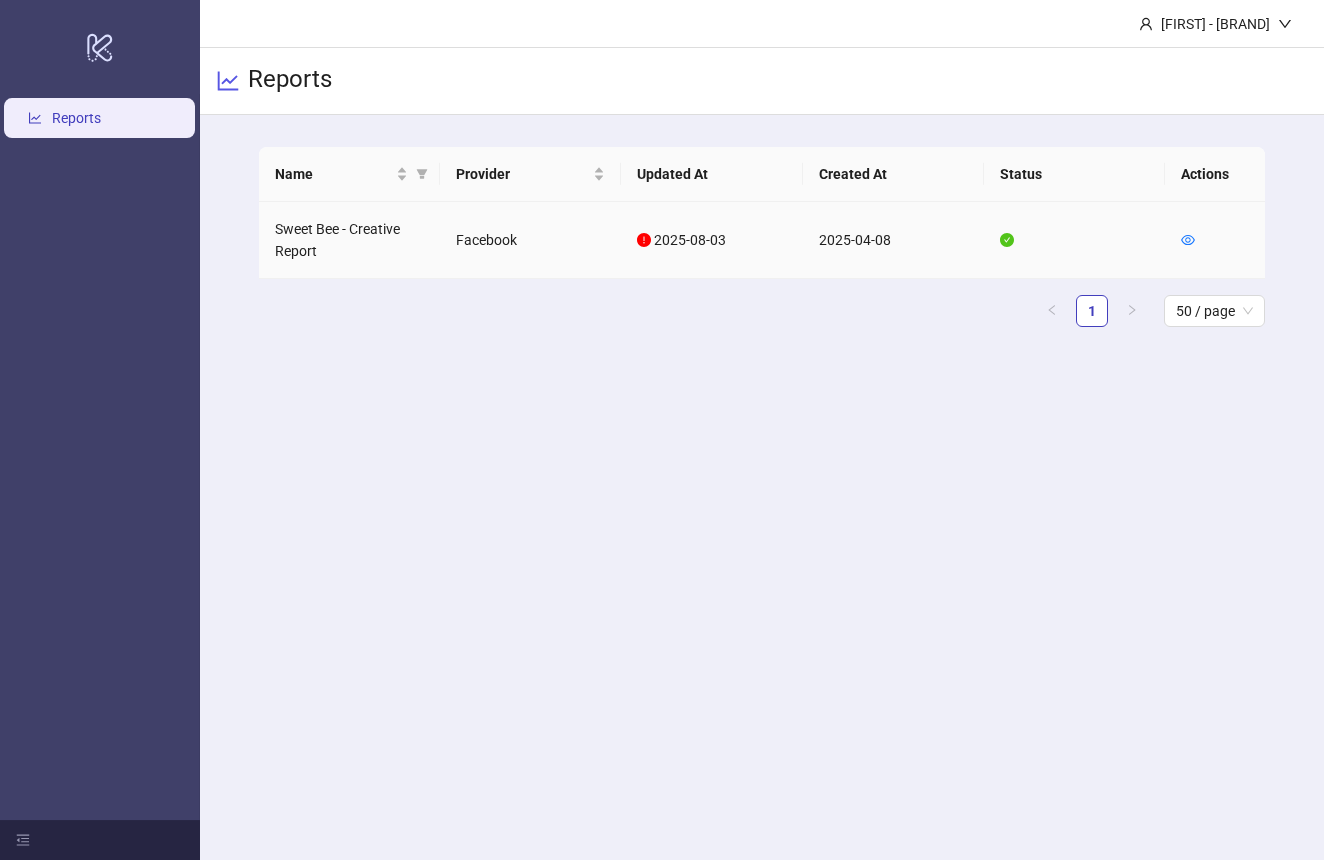 click on "2025-04-08" at bounding box center (893, 240) 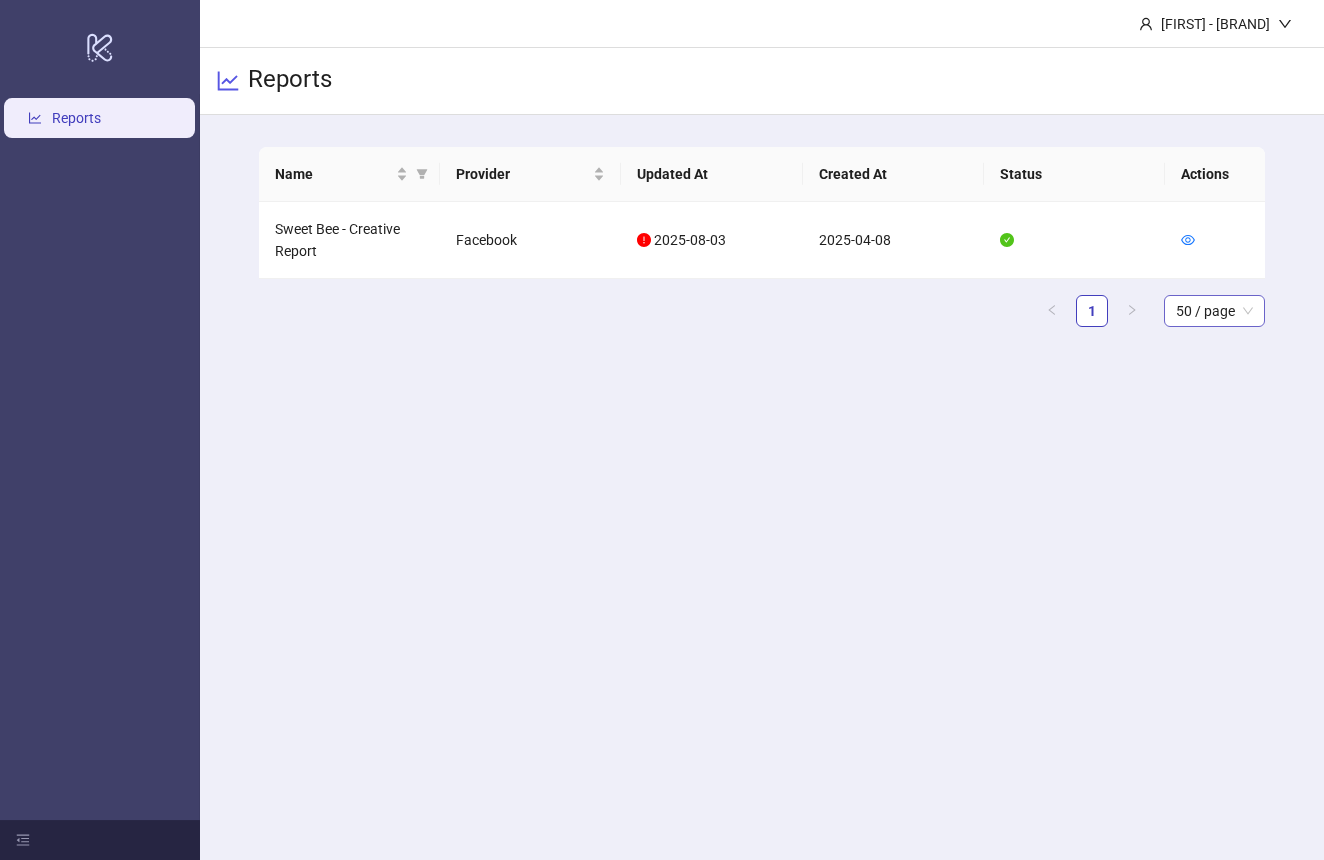 click on "50 / page" at bounding box center [1214, 311] 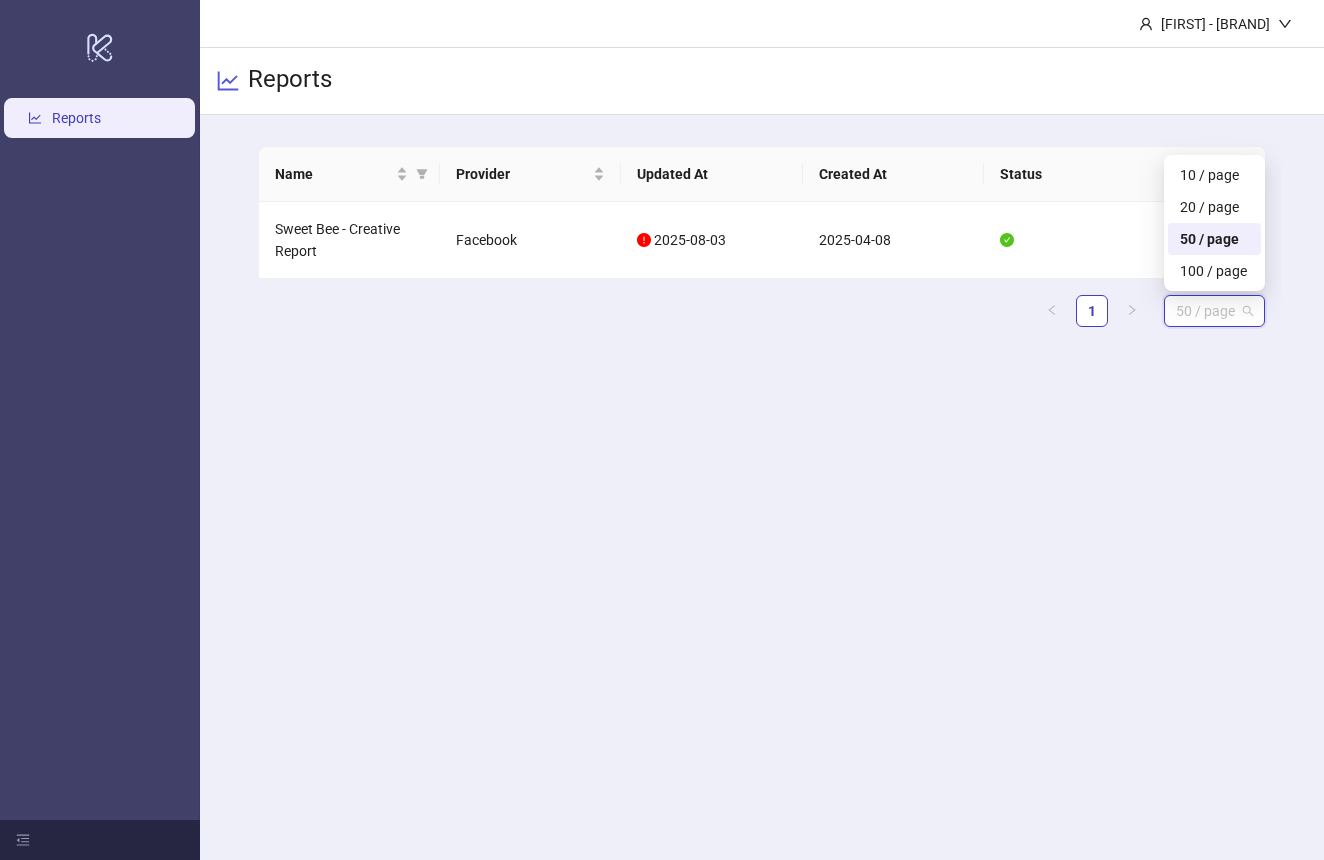 click on "Name Provider Updated At Created At Status Actions             Sweet Bee - Creative Report Facebook   2025-08-03 2025-04-08 1 50 / page 10 / page 20 / page 50 / page 100 / page" at bounding box center [762, 245] 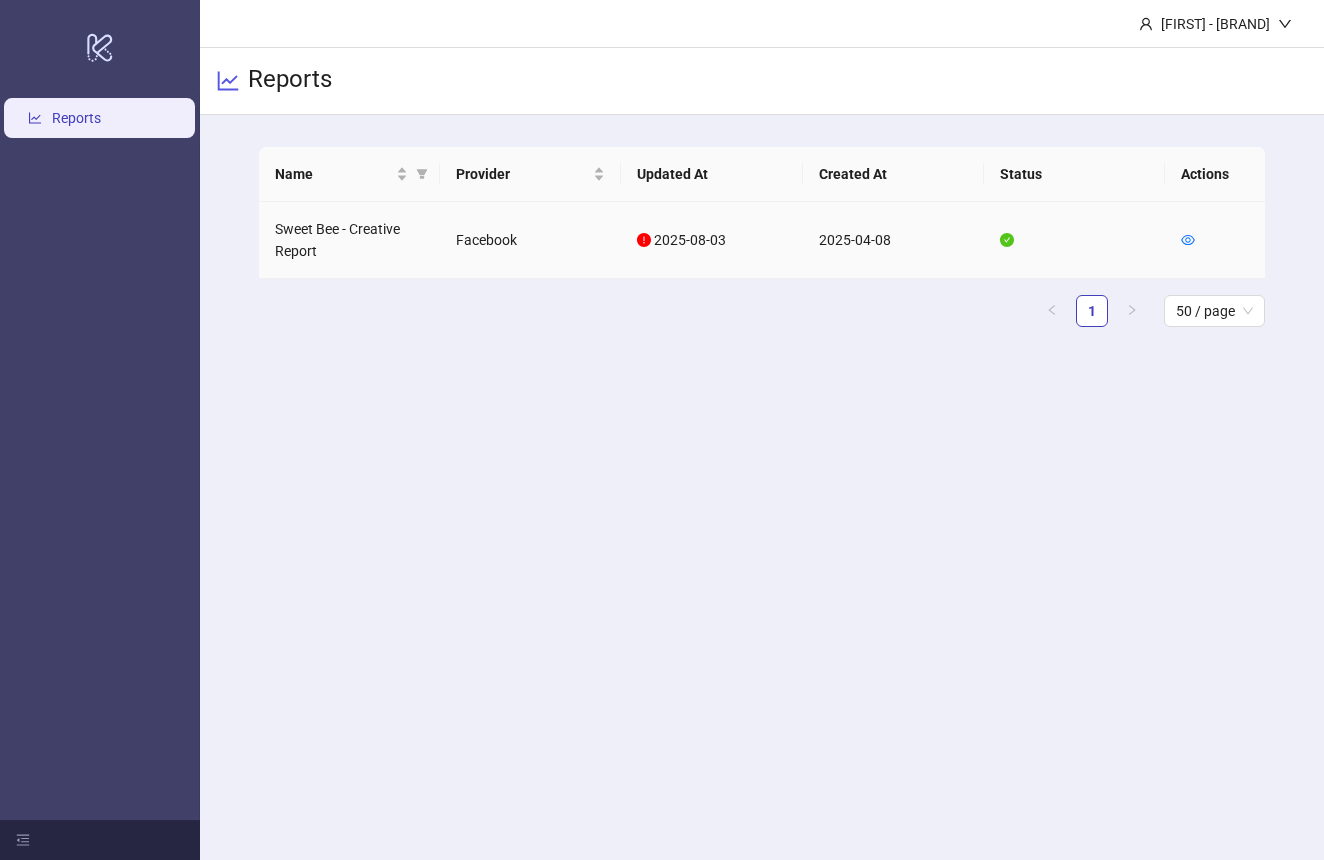 click on "Sweet Bee - Creative Report" at bounding box center (349, 240) 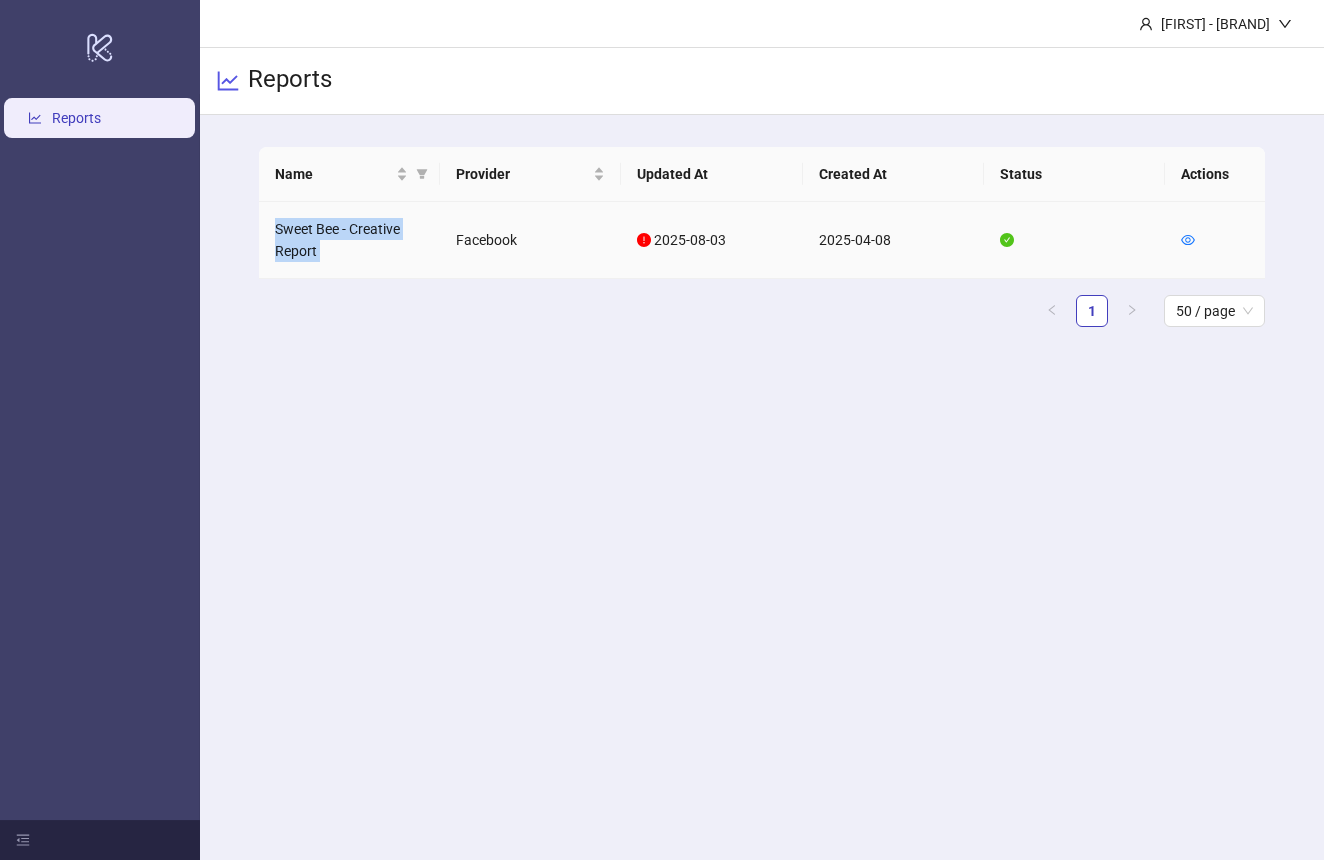 click on "Sweet Bee - Creative Report" at bounding box center [349, 240] 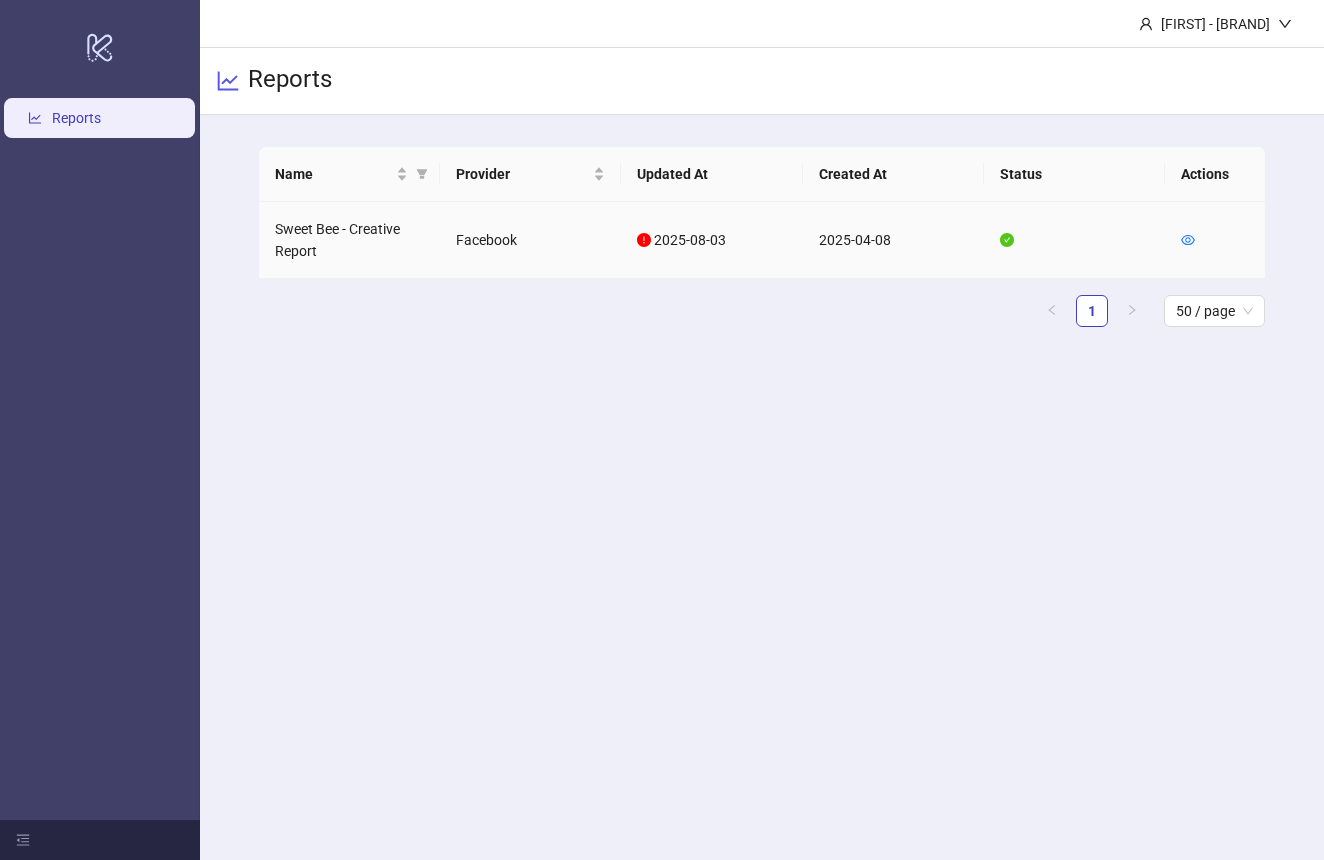 click on "Facebook" at bounding box center [530, 240] 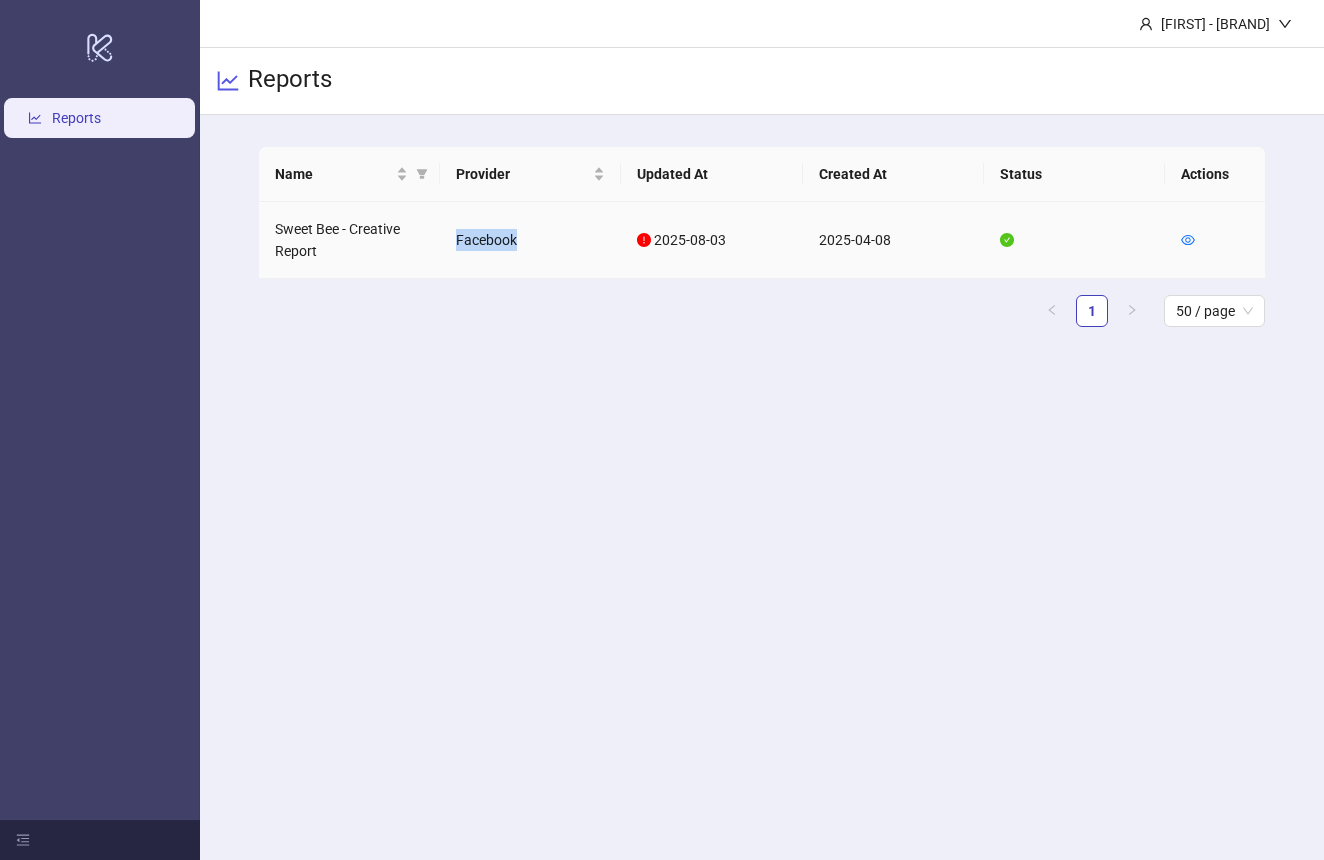 click on "Facebook" at bounding box center (530, 240) 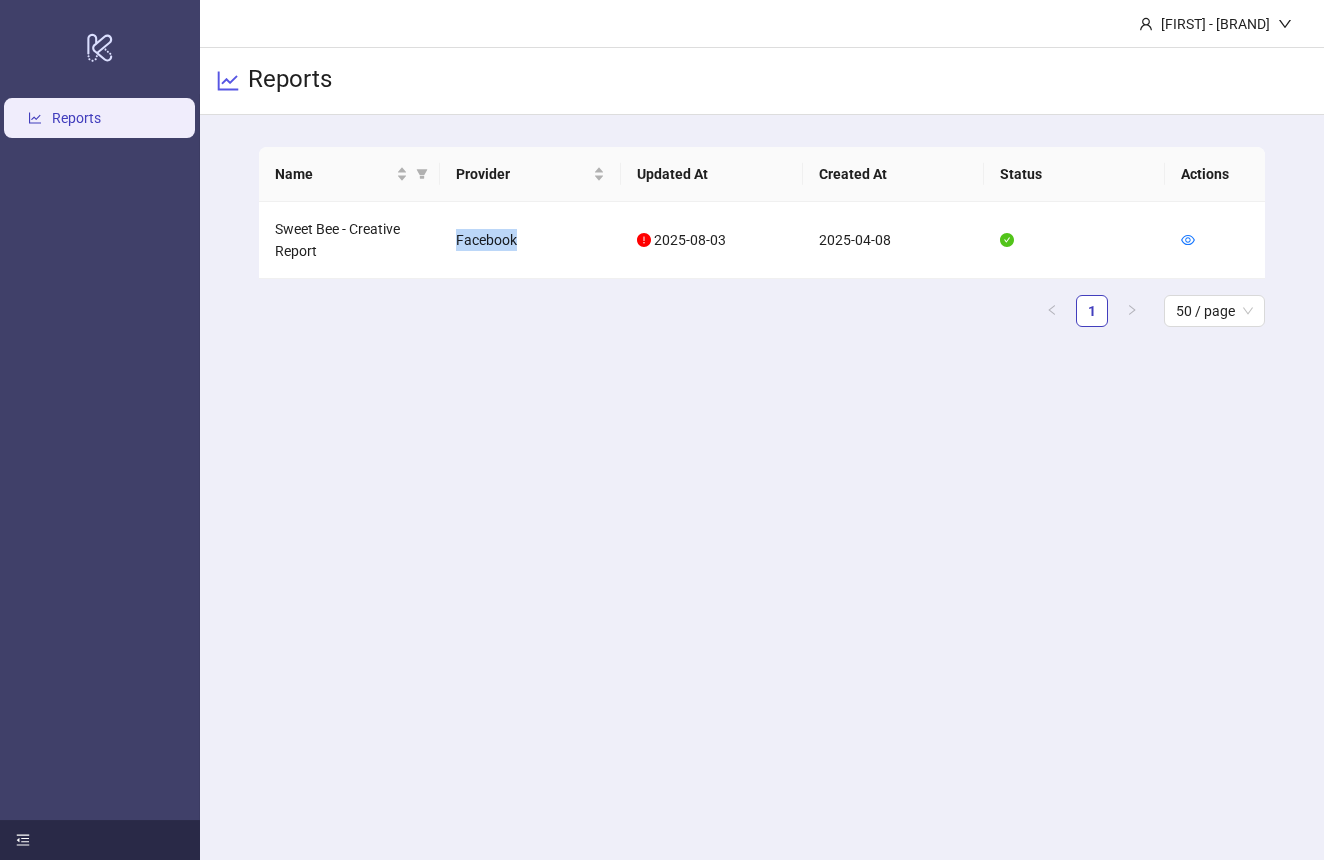 scroll, scrollTop: 0, scrollLeft: 0, axis: both 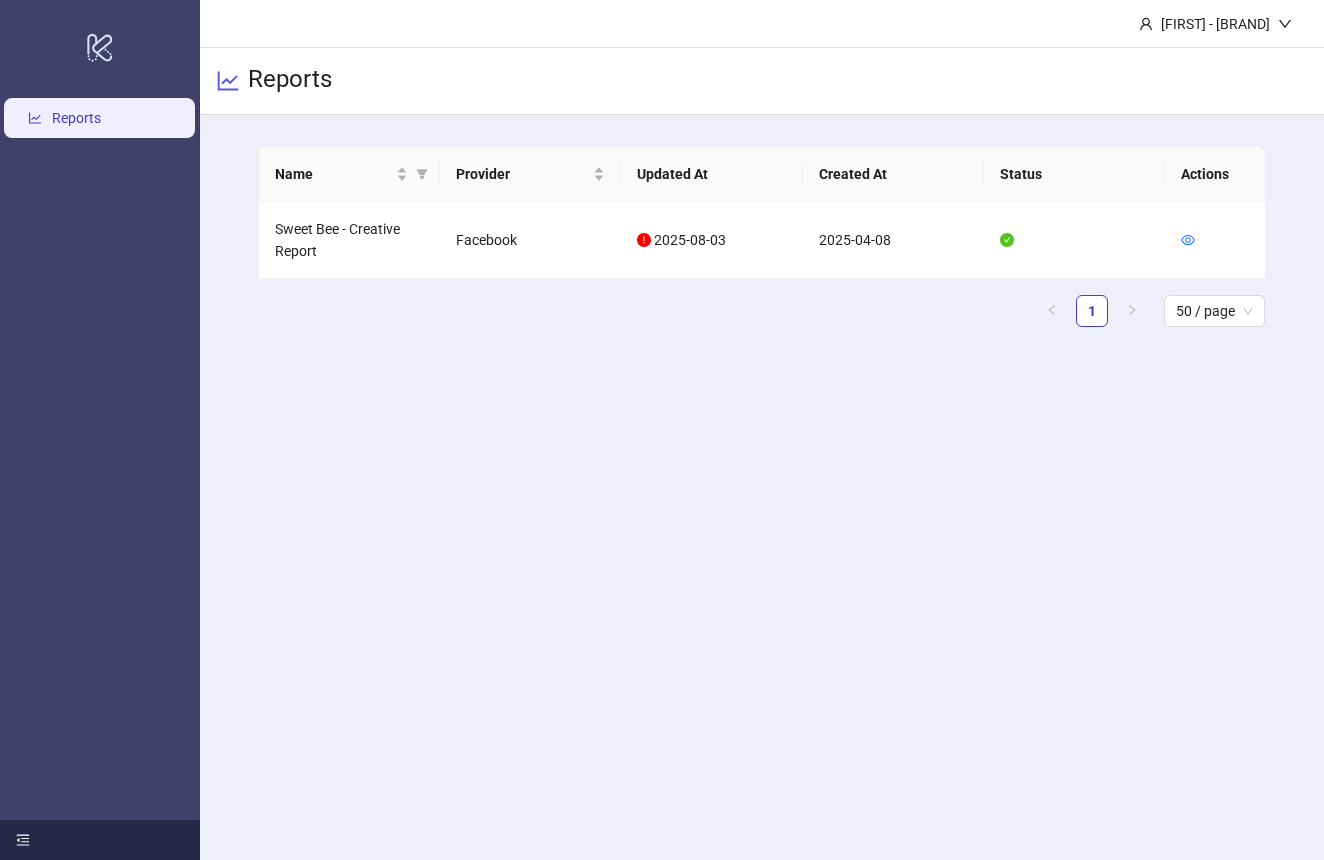 click 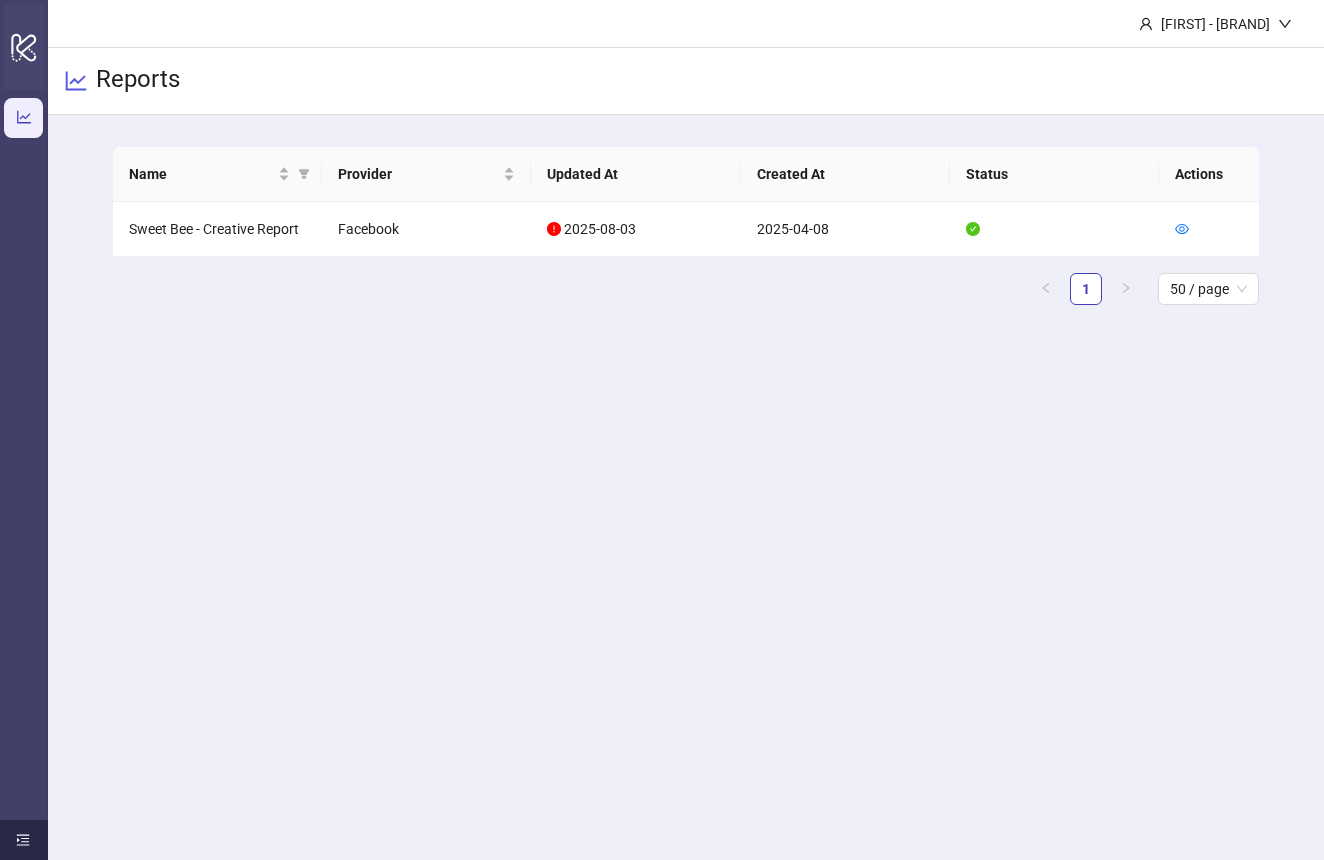 click on "logo/logo-mobile" 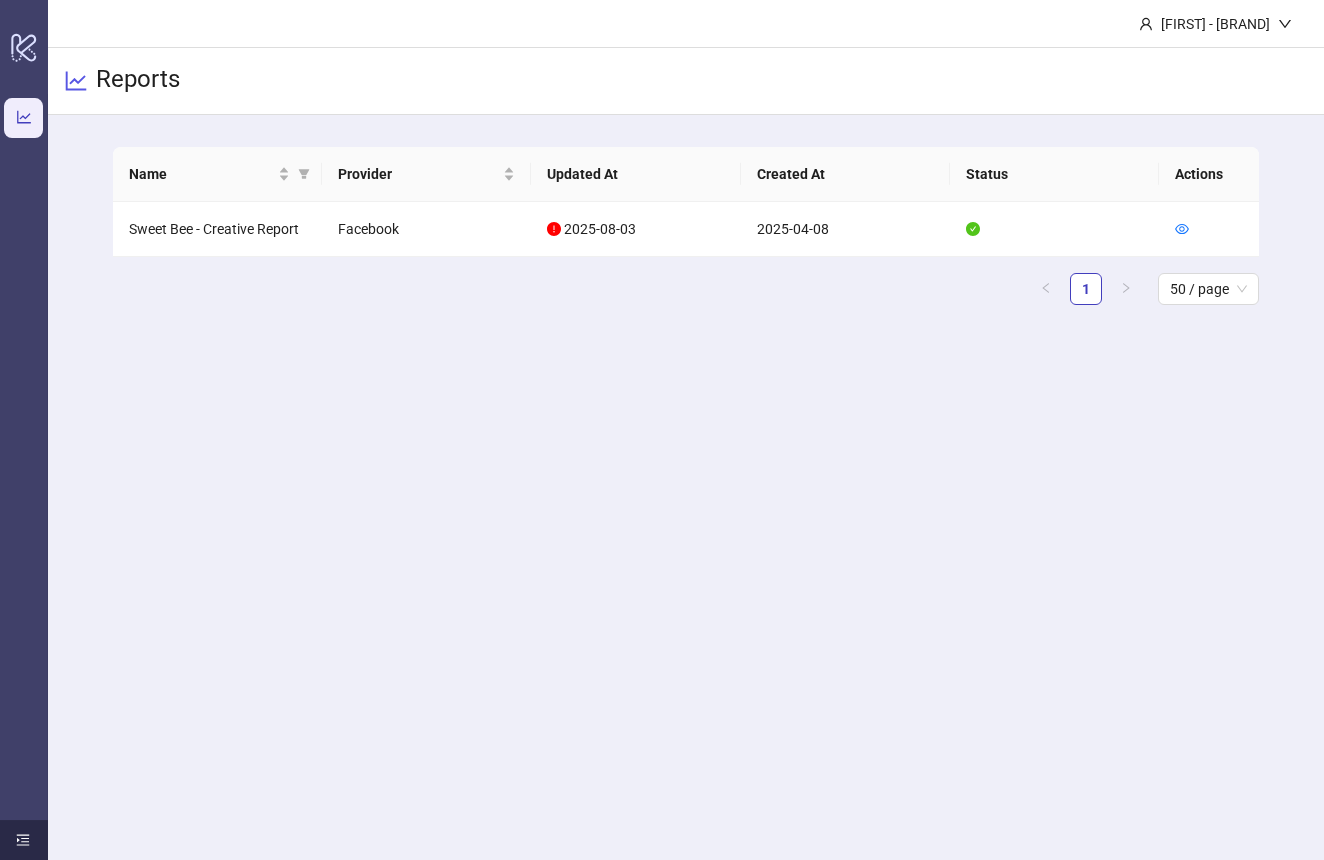 click on "Reports" at bounding box center (66, 119) 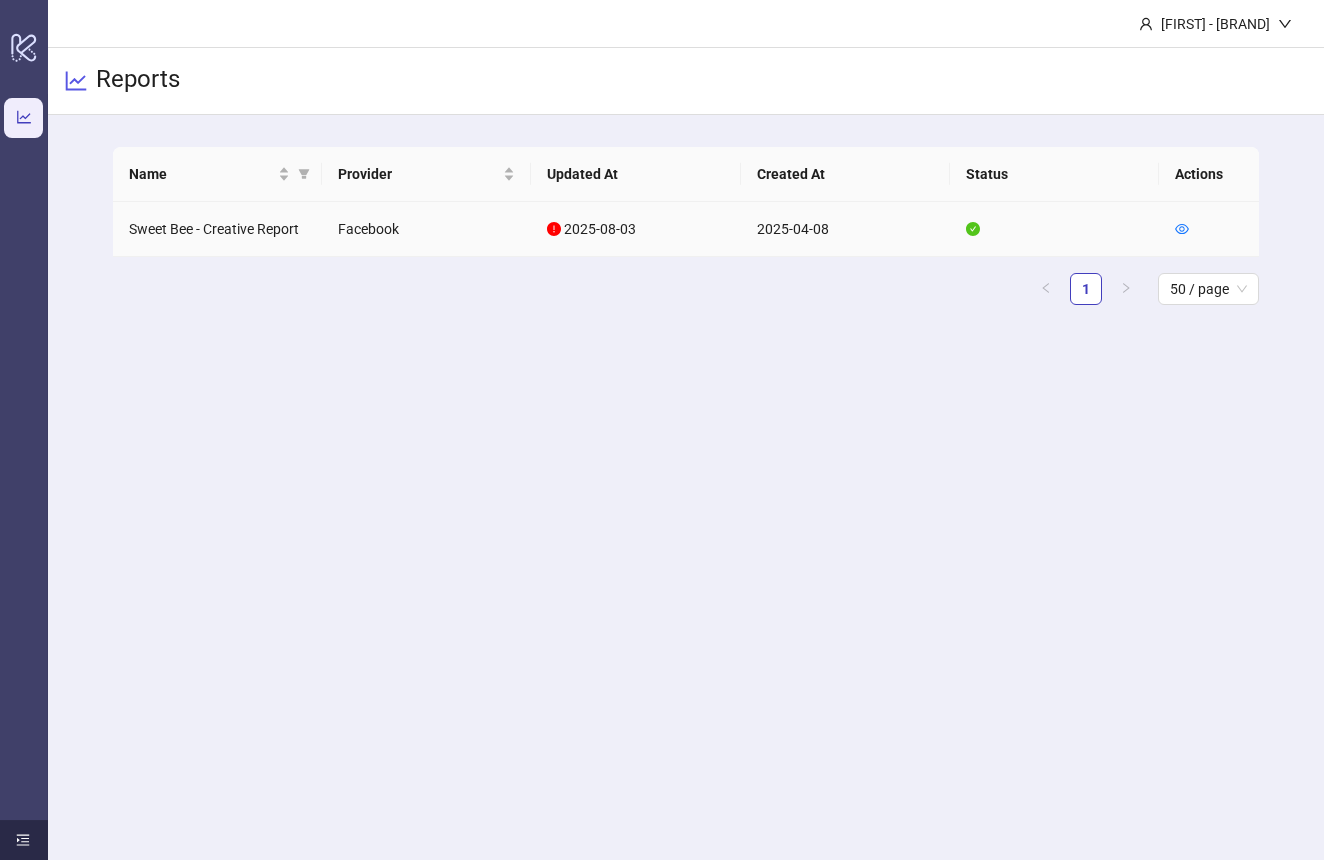click on "Sweet Bee - Creative Report" at bounding box center (217, 229) 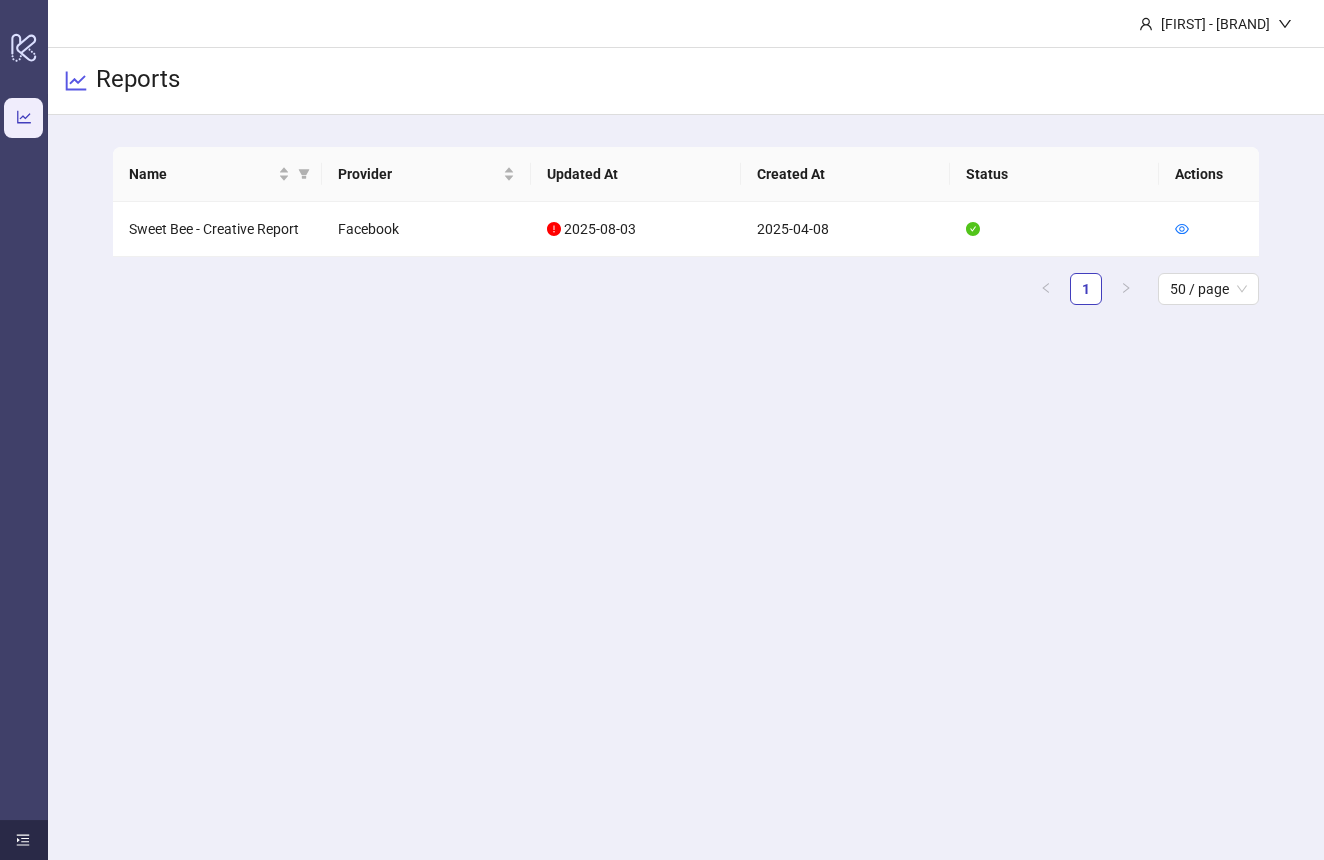 click on "Reports" at bounding box center (138, 81) 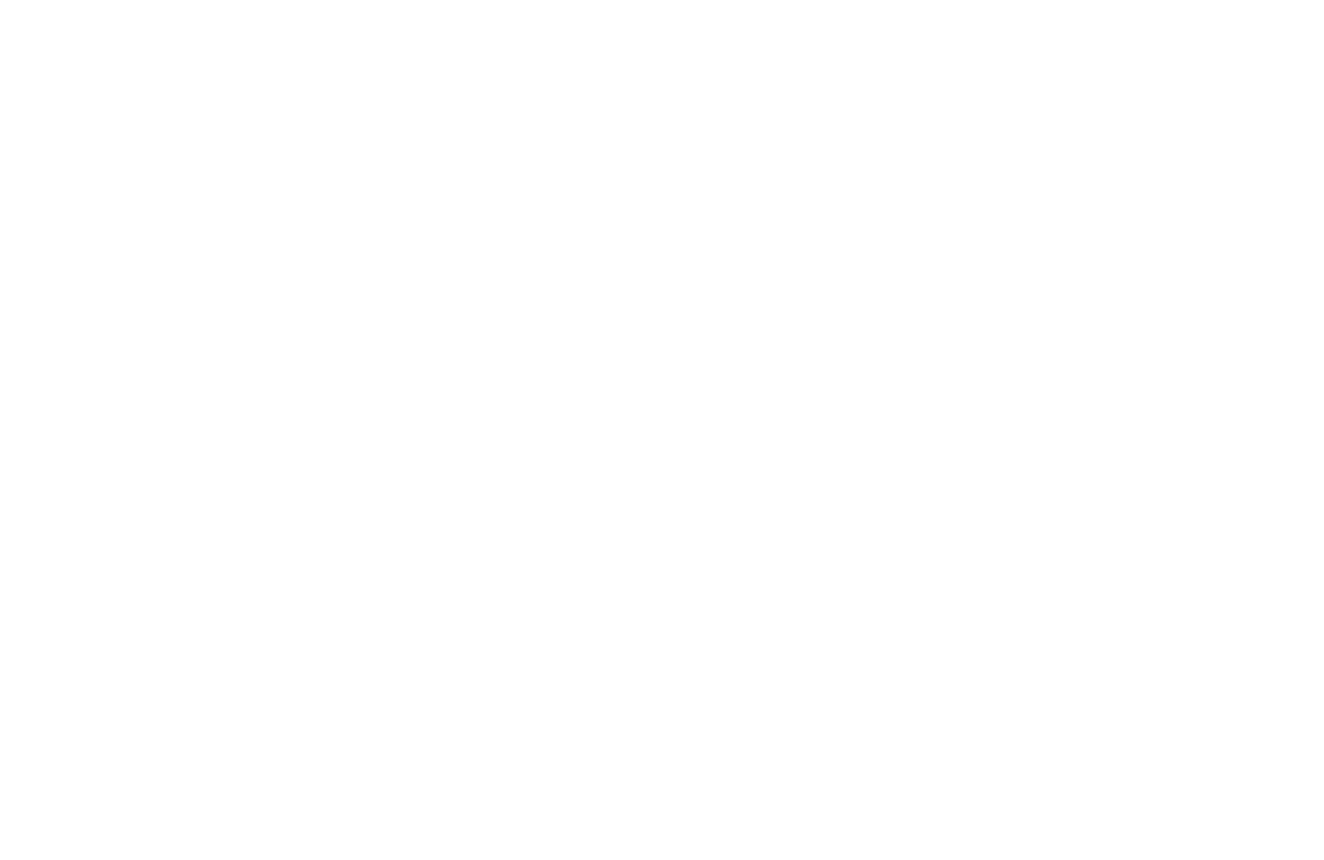 scroll, scrollTop: 0, scrollLeft: 0, axis: both 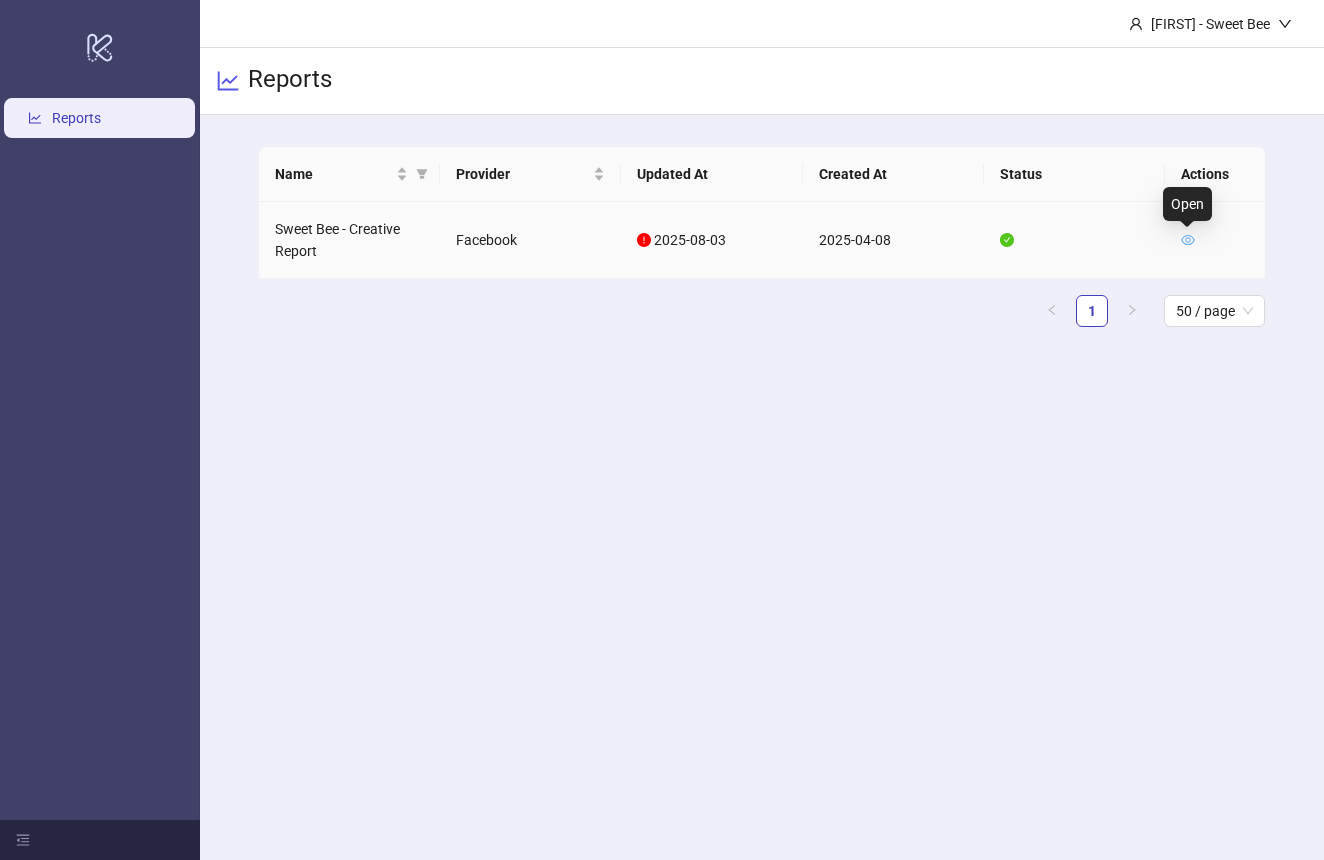 click 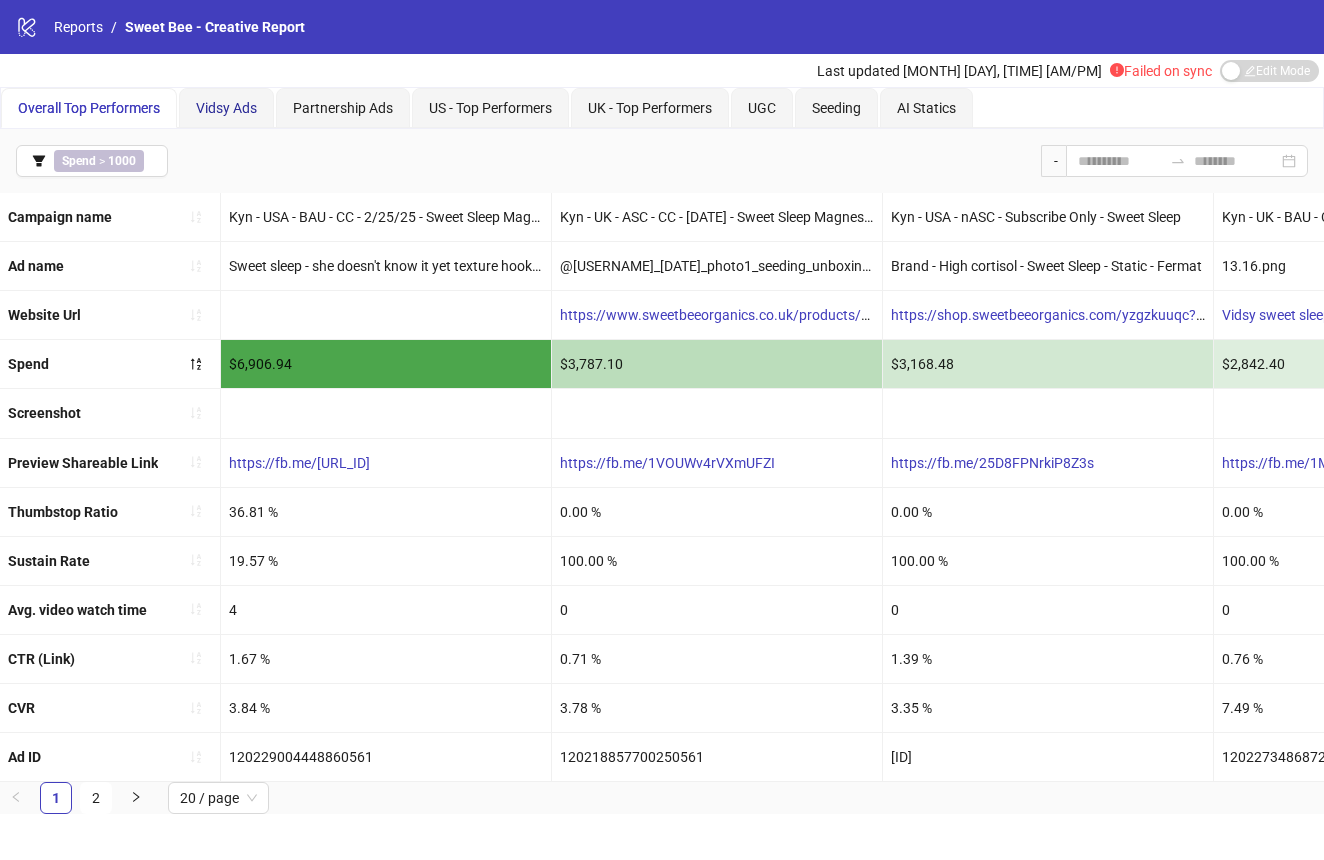 click on "Vidsy Ads" at bounding box center (226, 108) 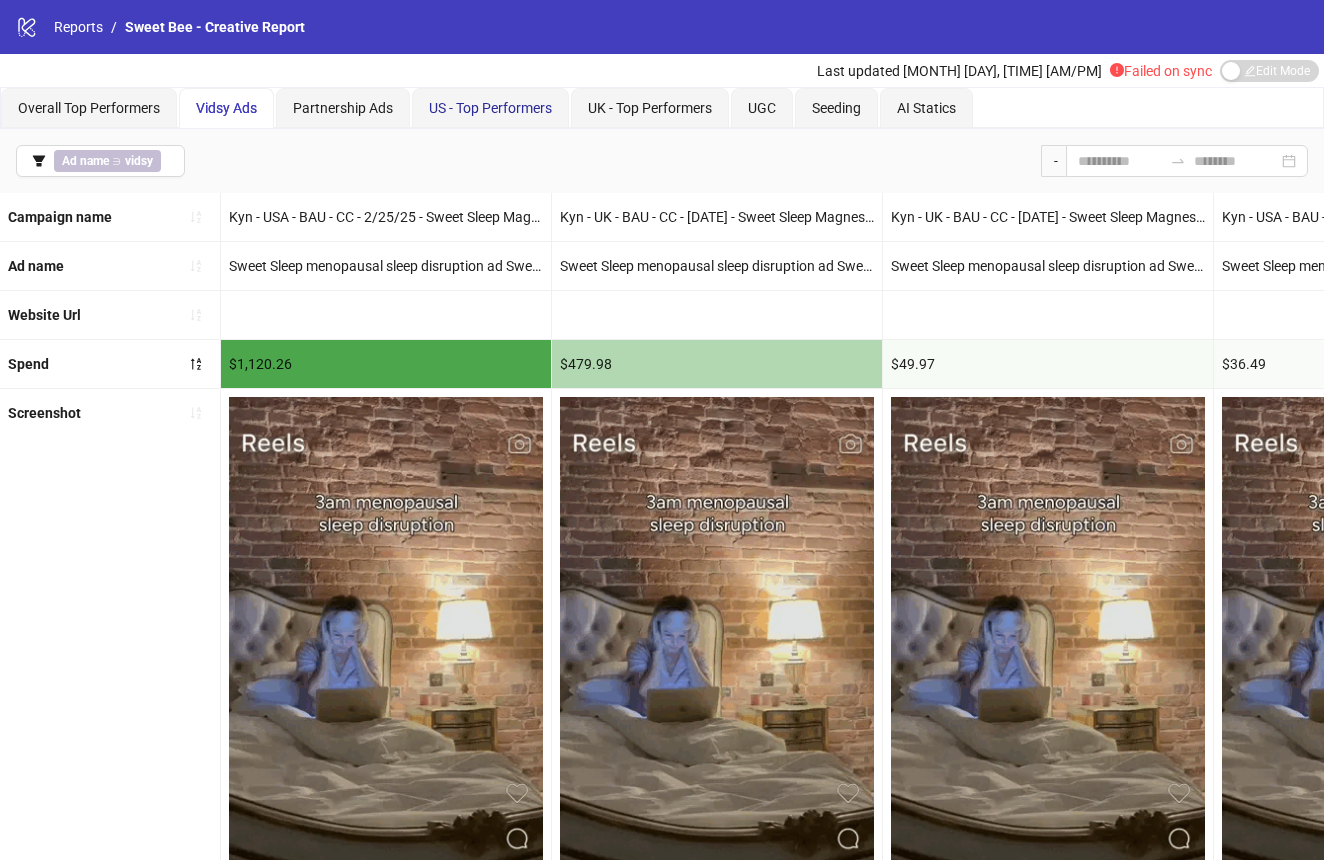 click on "US - Top Performers" at bounding box center (490, 108) 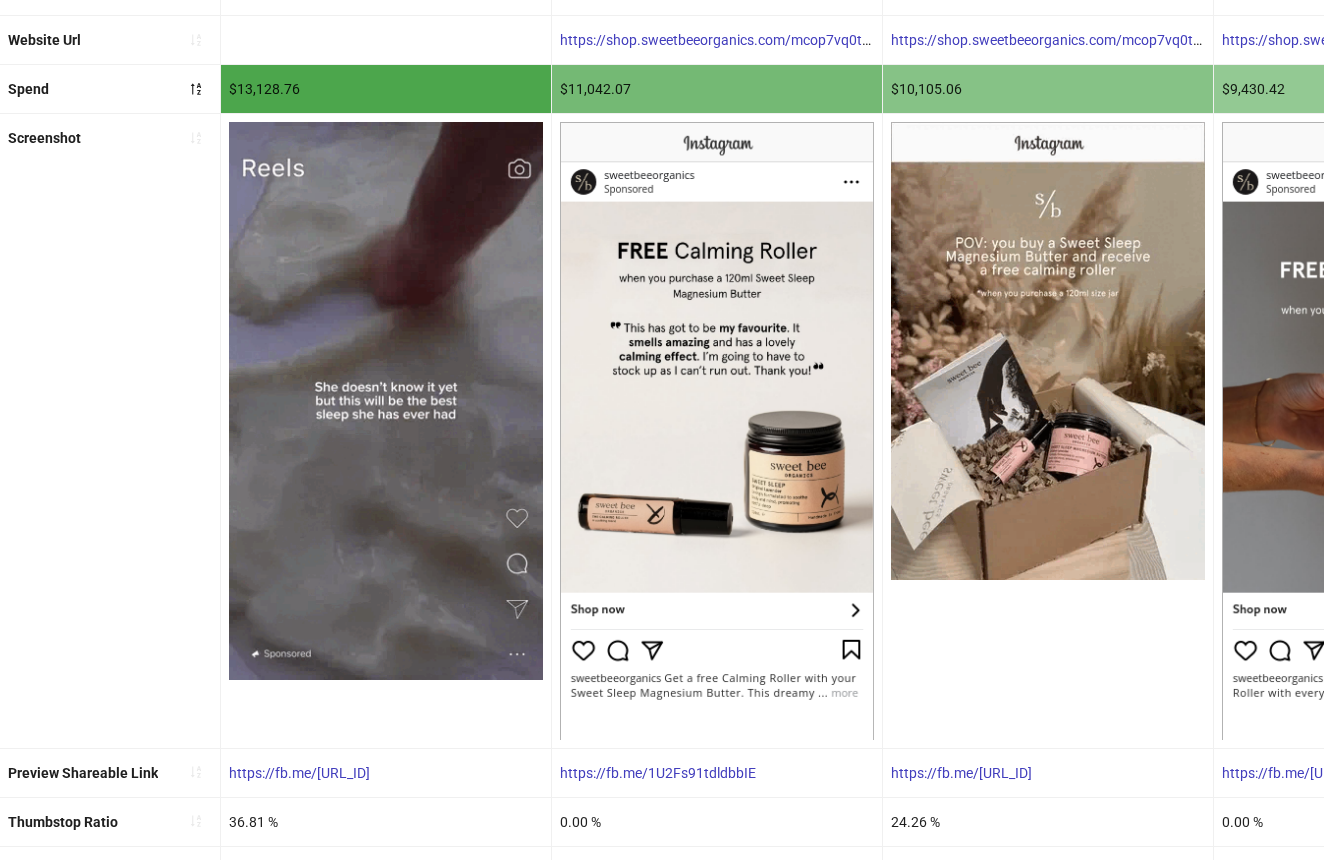 scroll, scrollTop: 282, scrollLeft: 0, axis: vertical 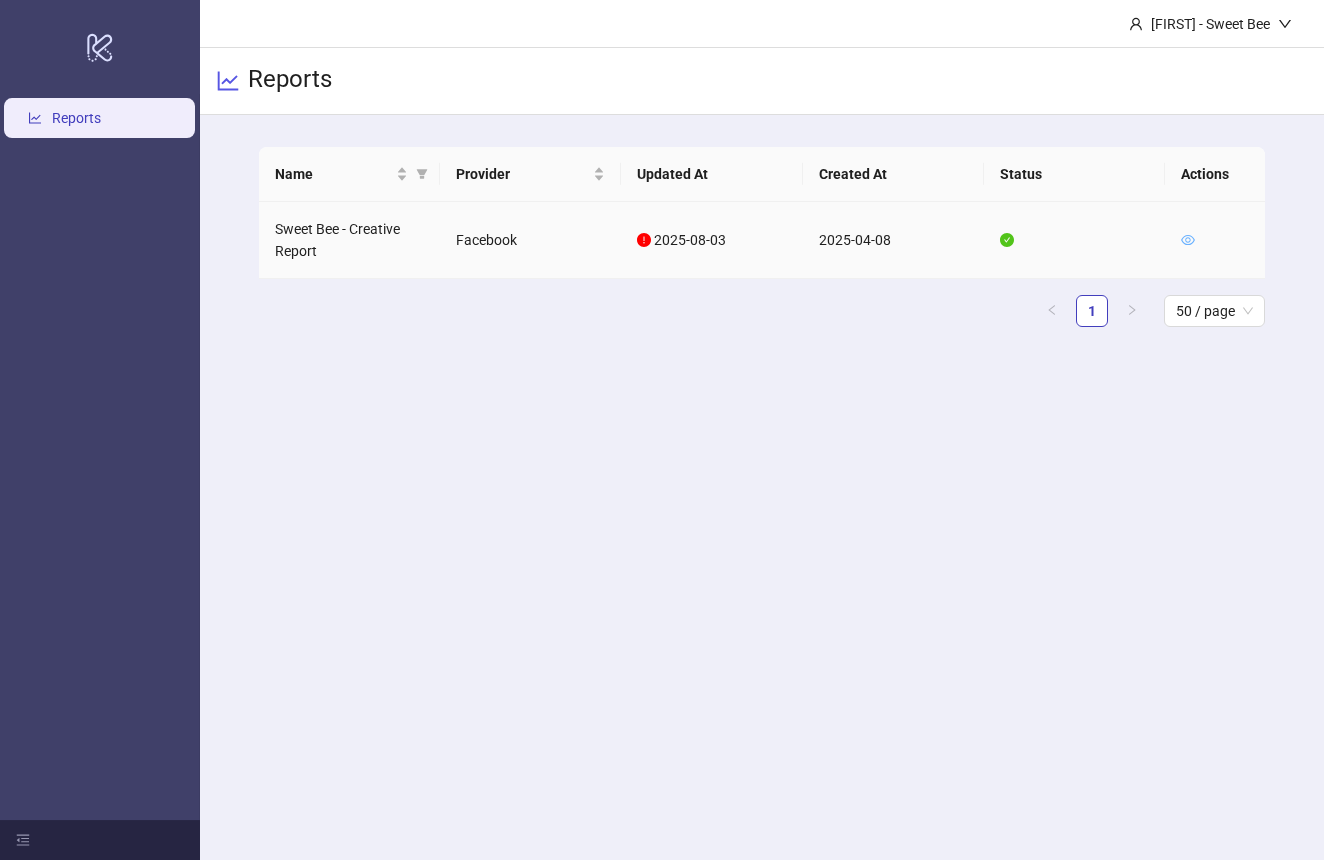 click 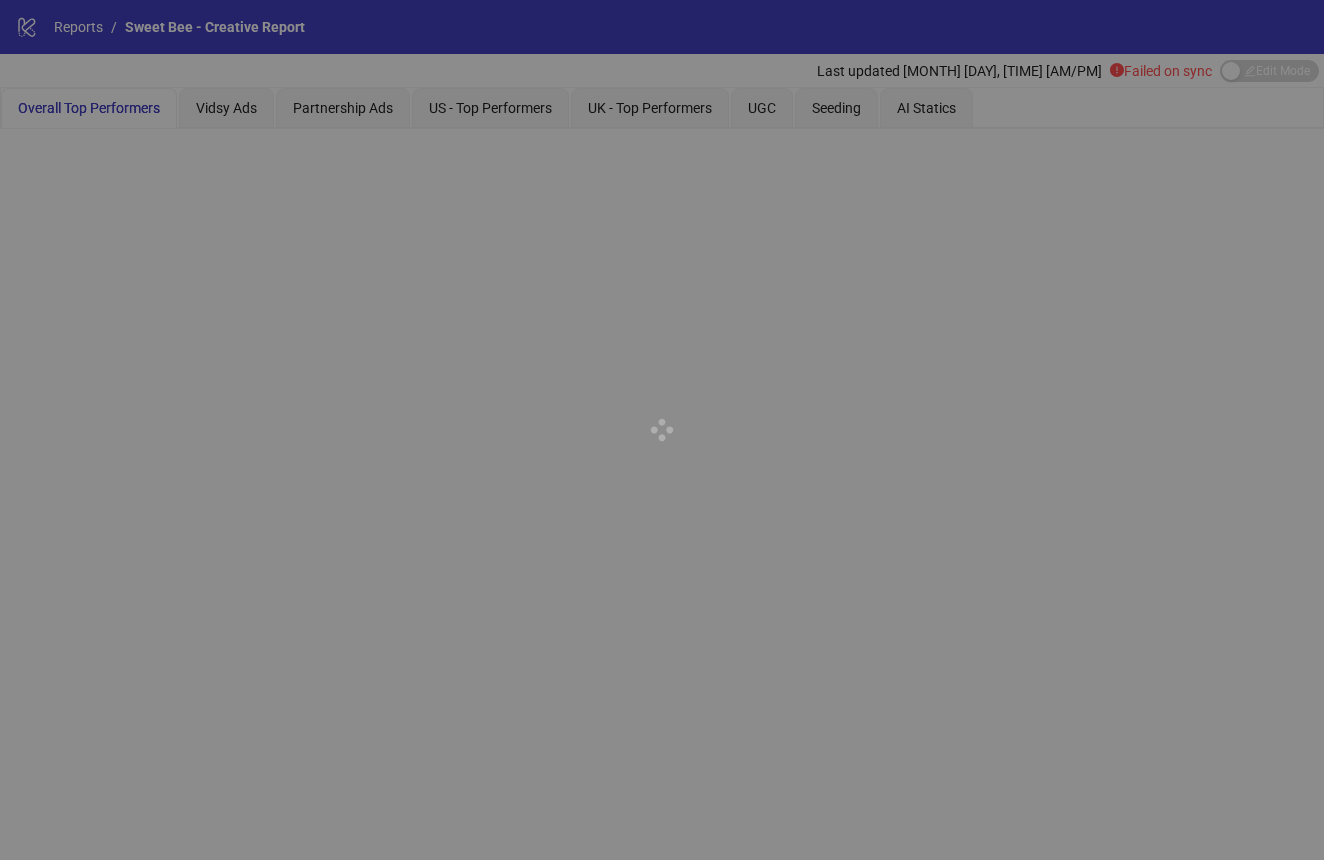 click at bounding box center (662, 430) 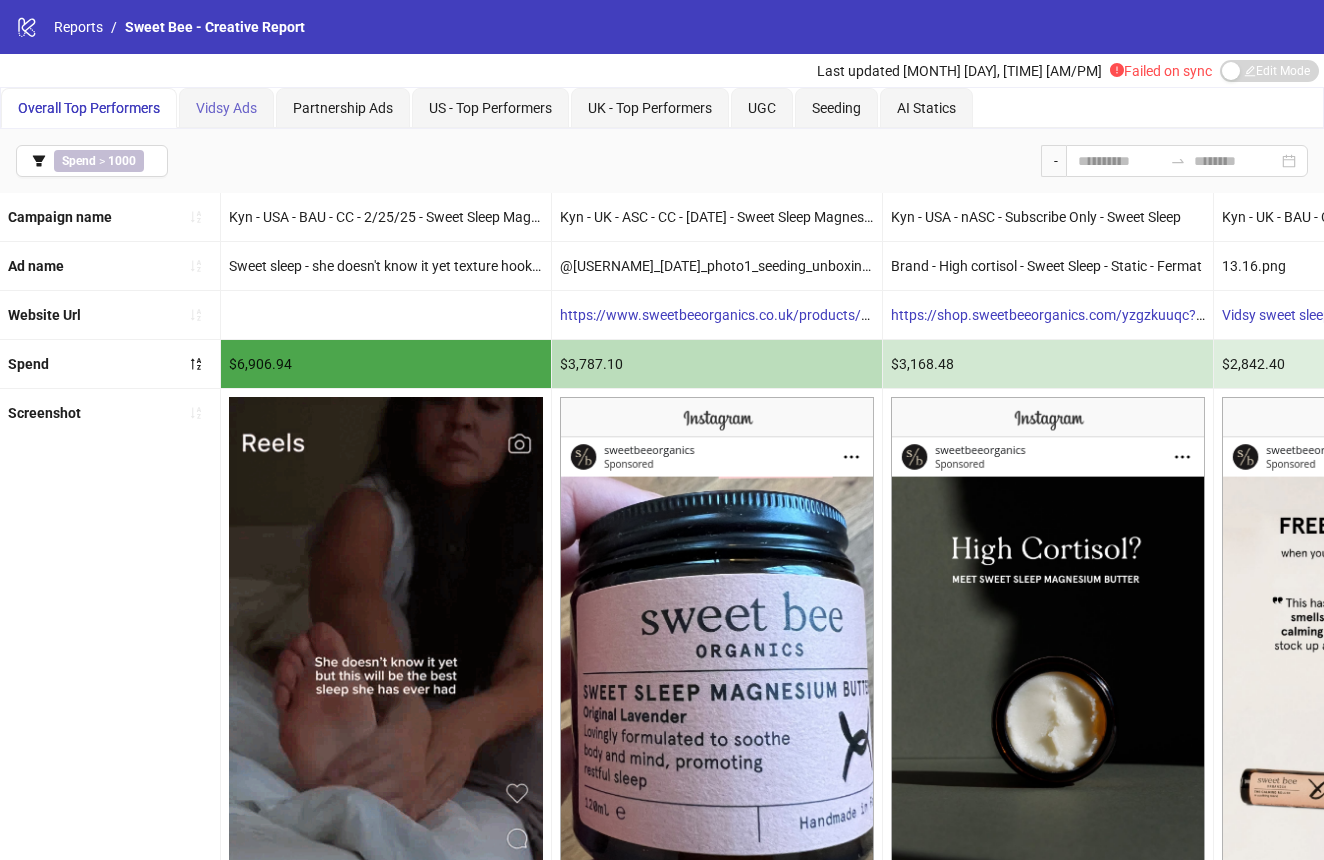 click on "Vidsy Ads" at bounding box center [226, 108] 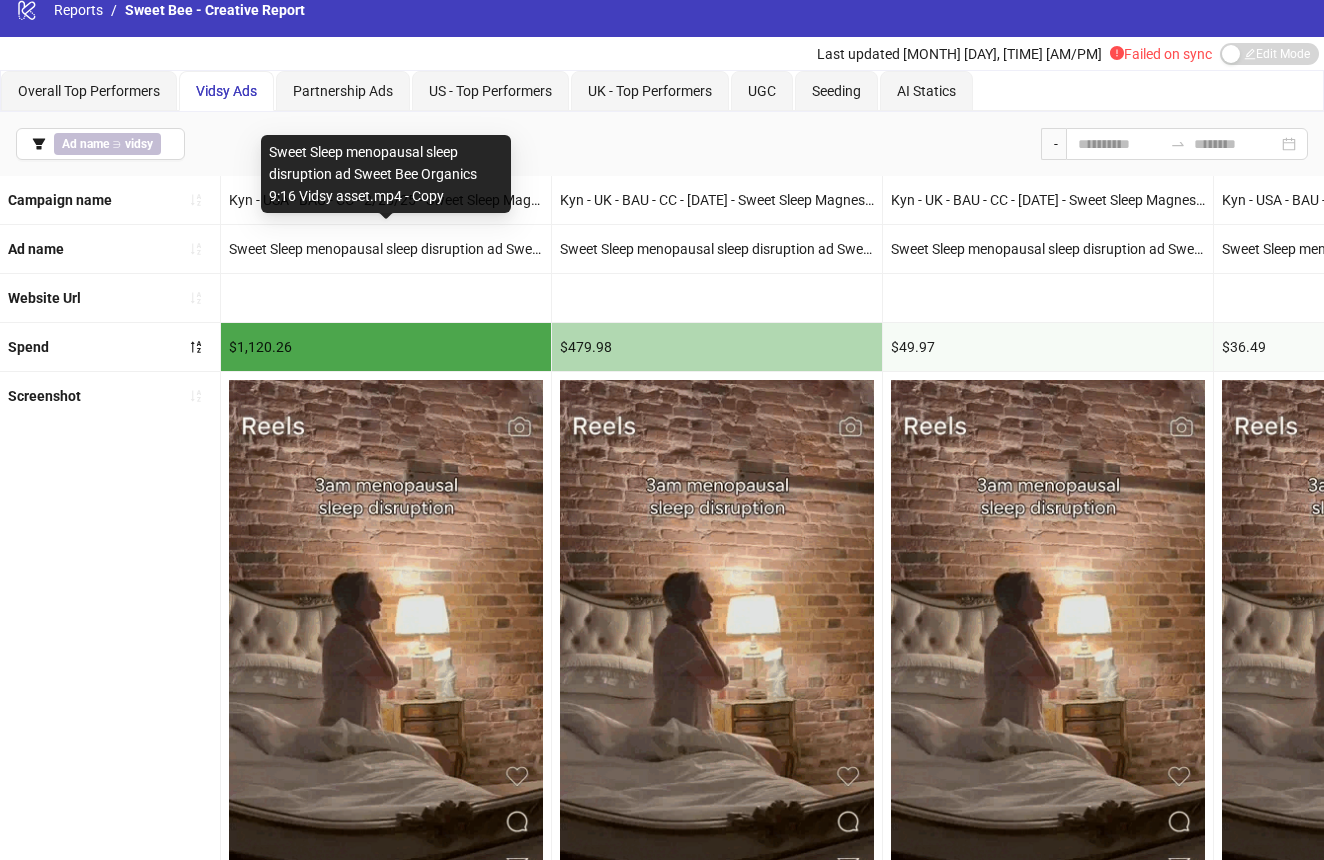 scroll, scrollTop: 15, scrollLeft: 0, axis: vertical 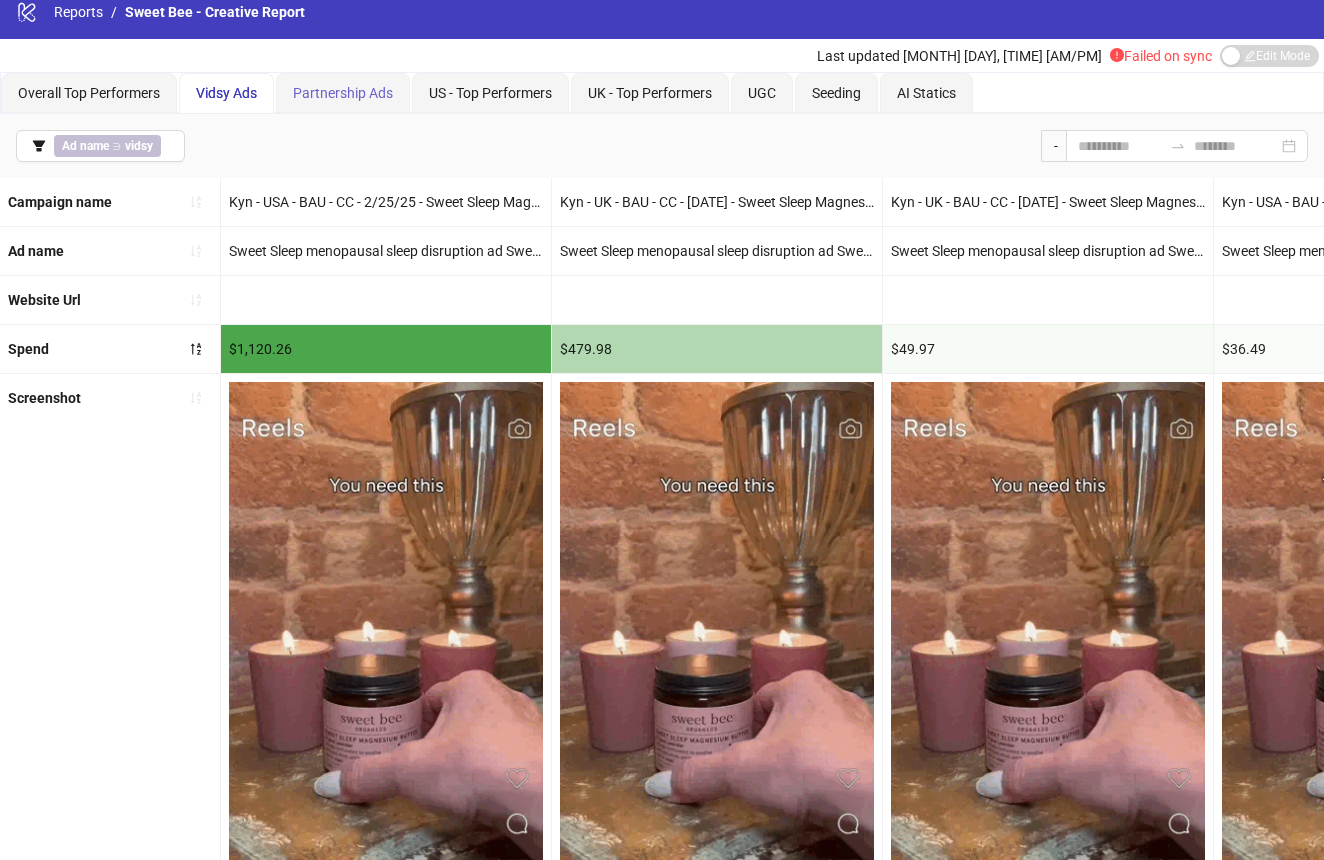 click on "Partnership Ads" at bounding box center (343, 93) 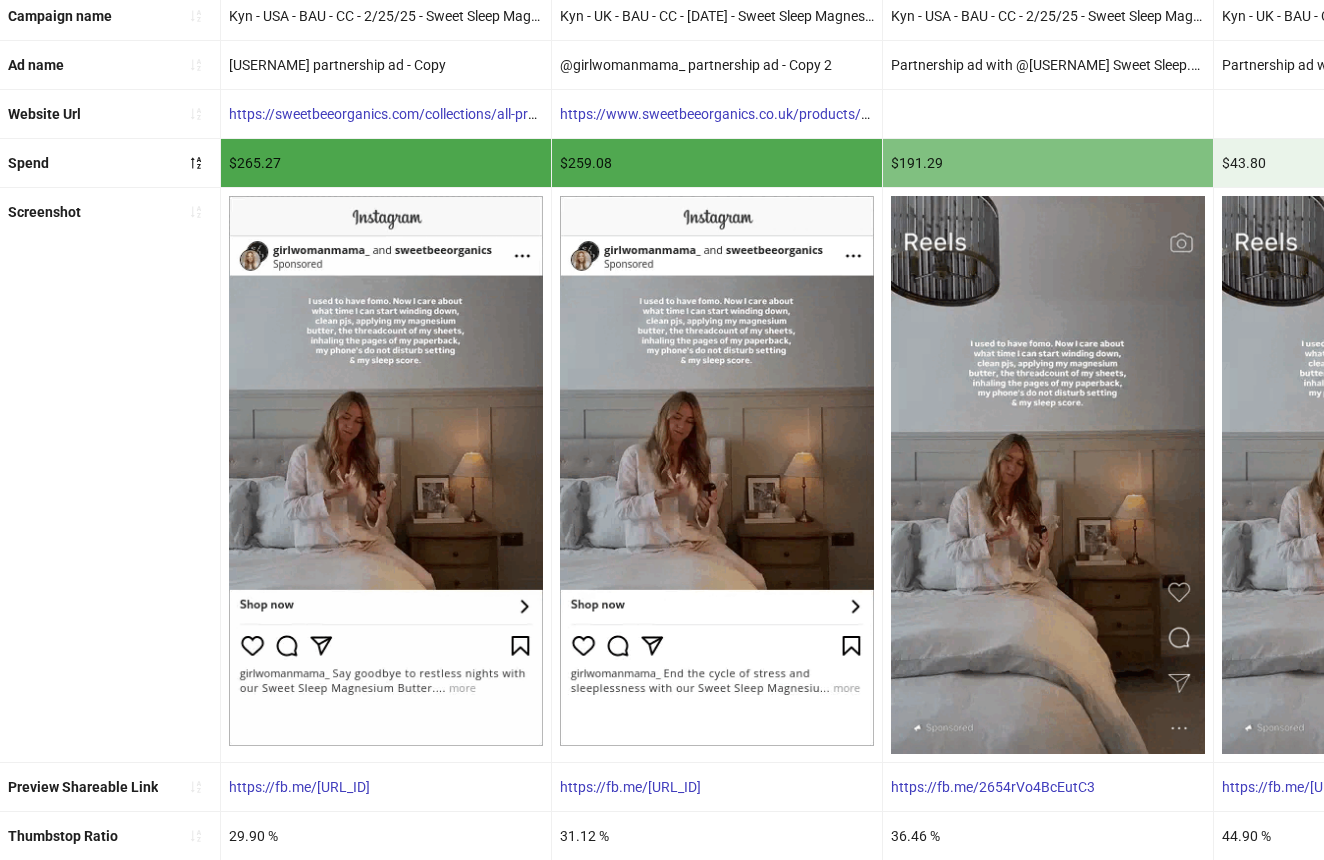 scroll, scrollTop: 276, scrollLeft: 0, axis: vertical 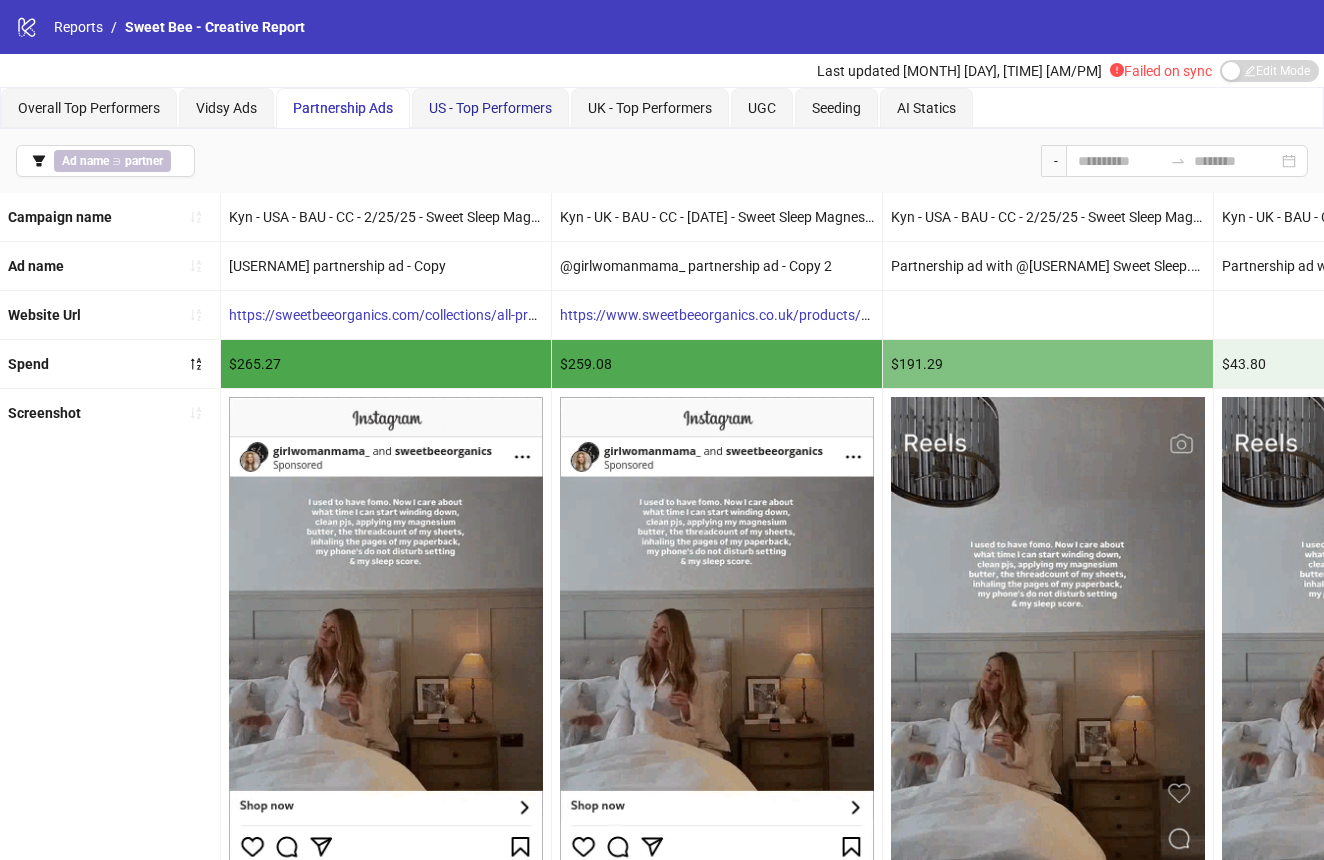 click on "US - Top Performers" at bounding box center [490, 108] 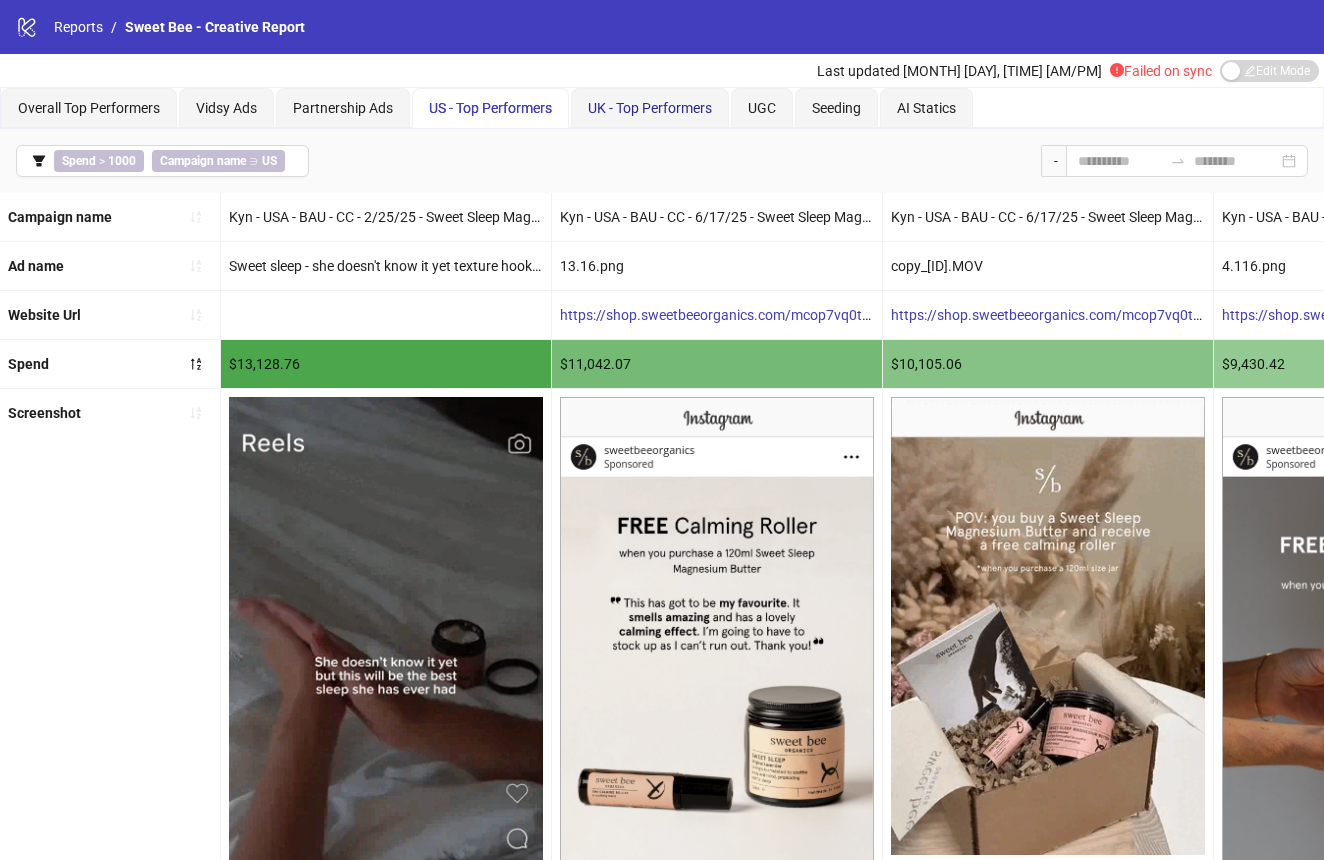 click on "UK - Top Performers" at bounding box center [650, 108] 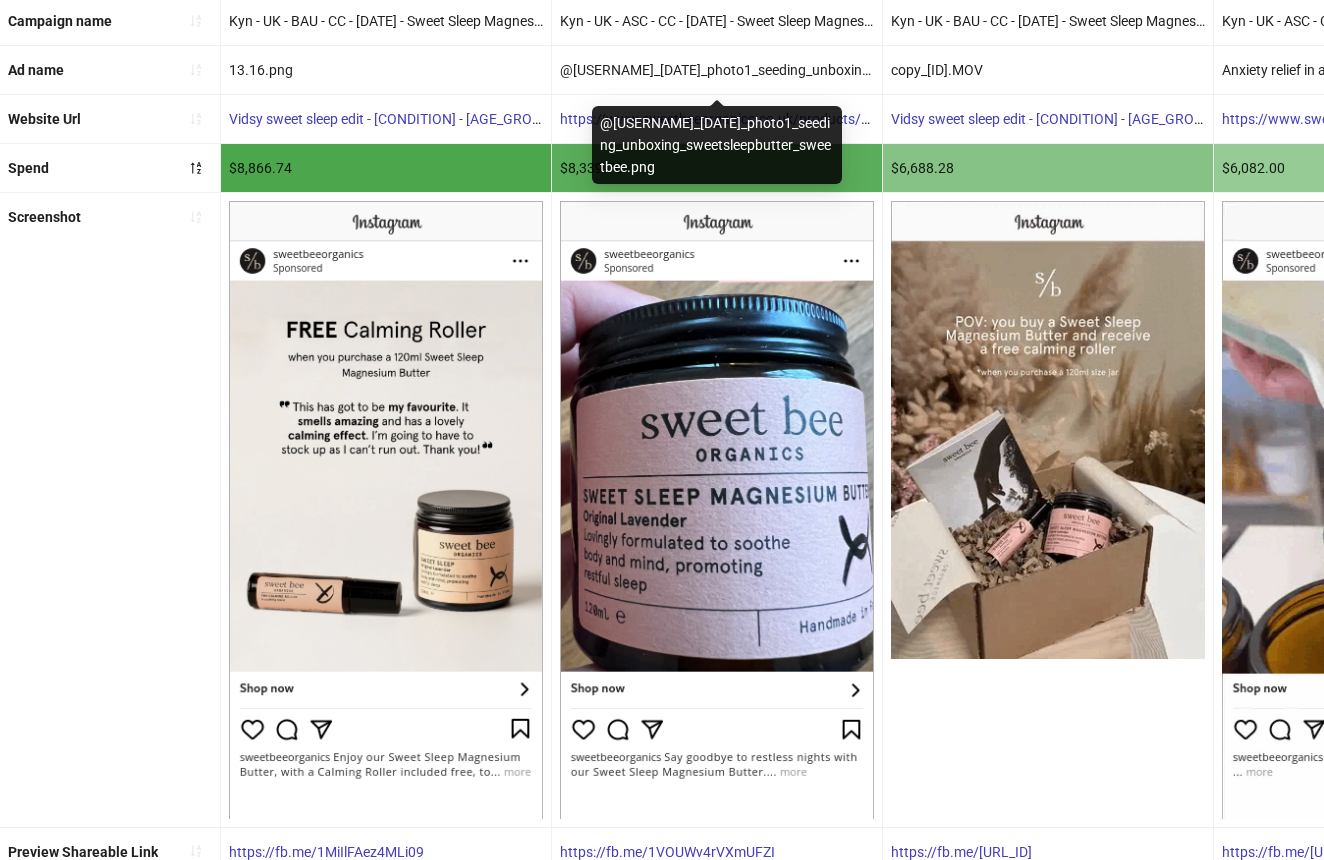 scroll, scrollTop: 246, scrollLeft: 0, axis: vertical 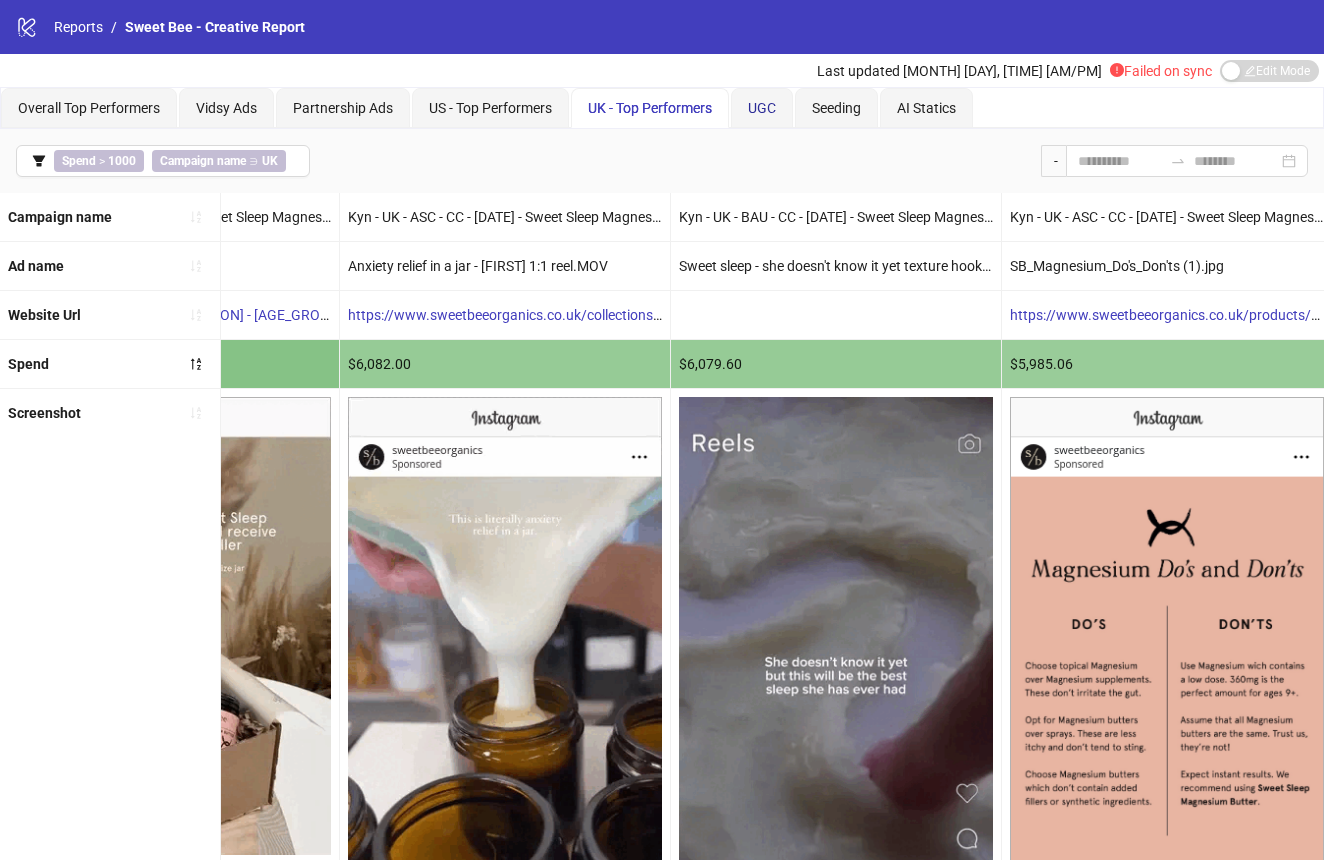 click on "UGC" at bounding box center (762, 108) 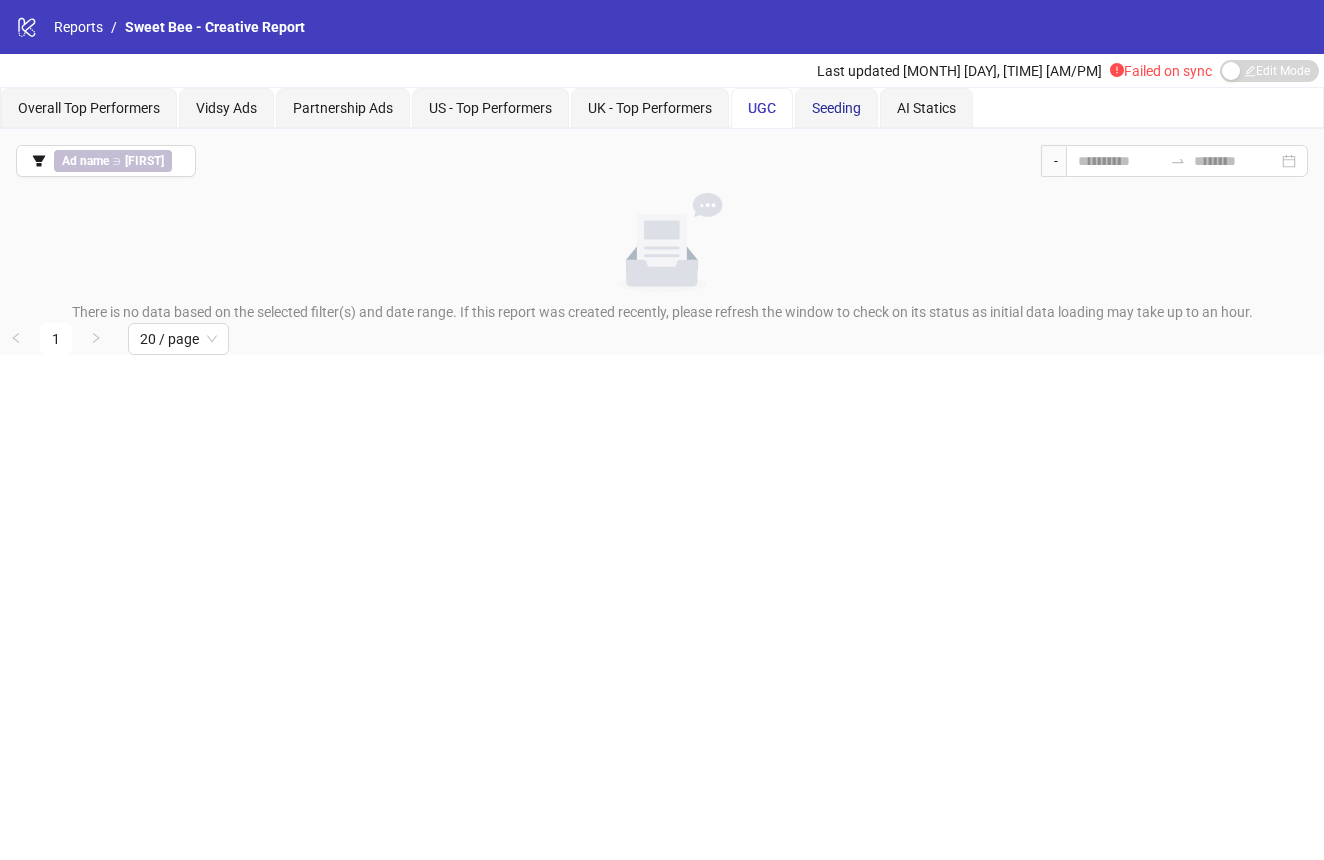 click on "Seeding" at bounding box center (836, 108) 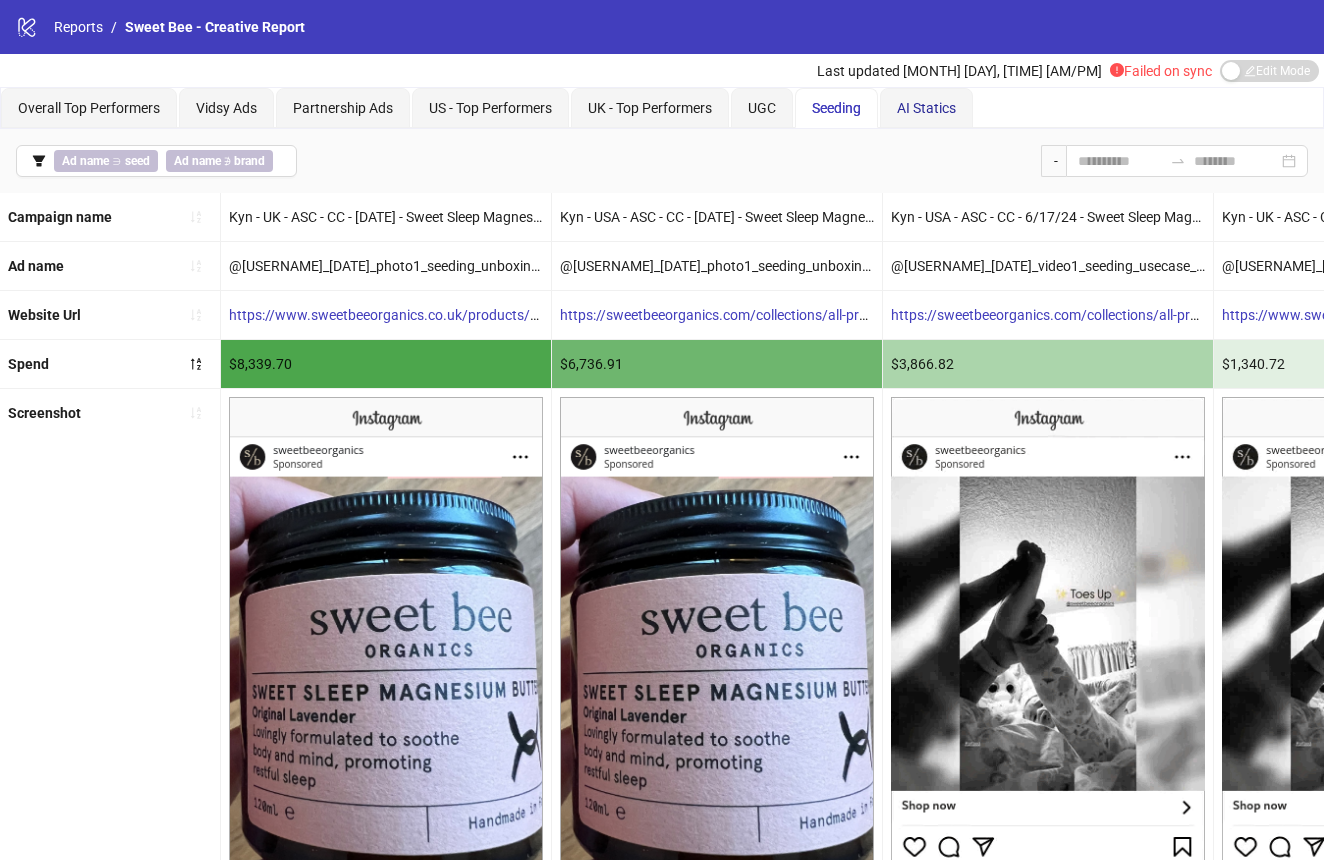 click on "AI Statics" at bounding box center [926, 108] 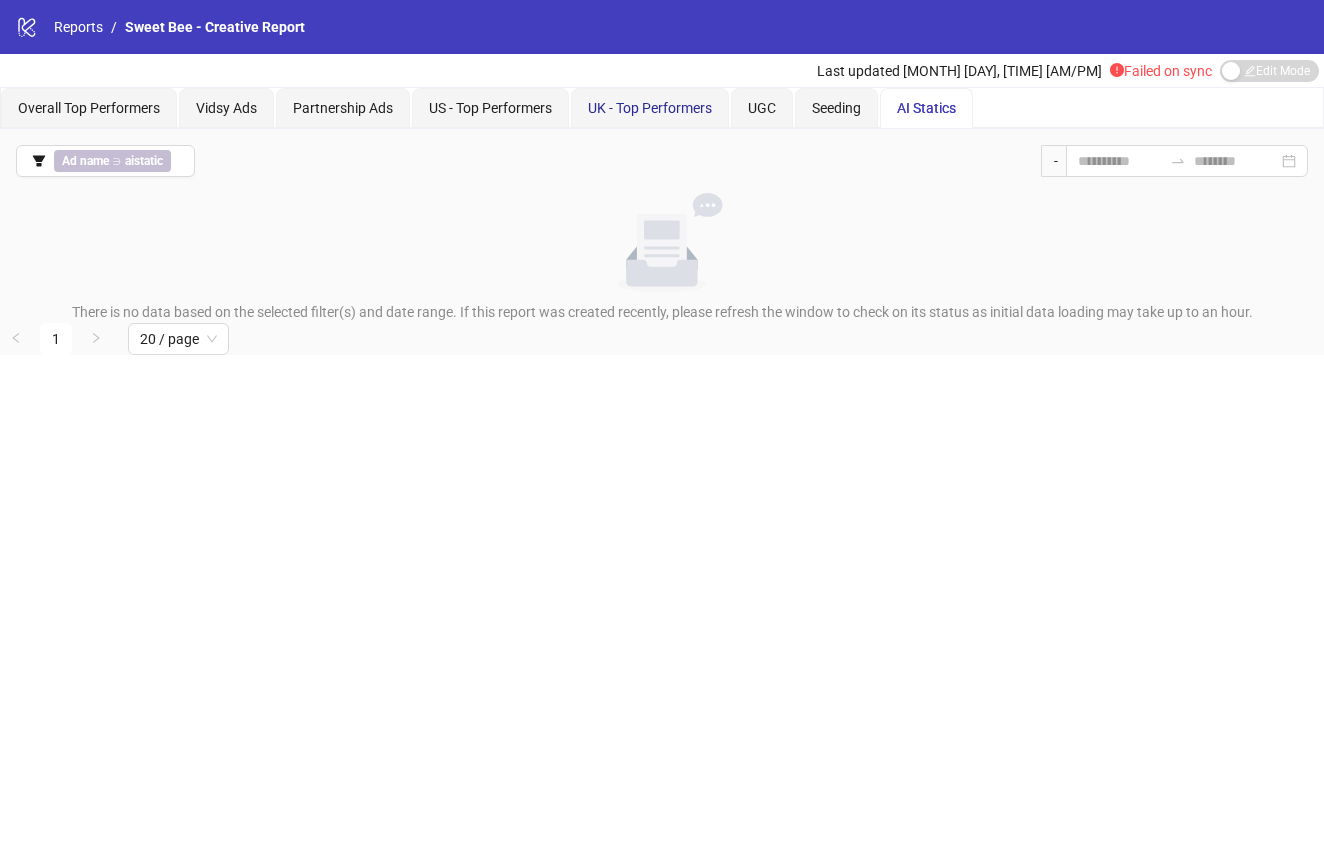 click on "UK - Top Performers" at bounding box center [650, 108] 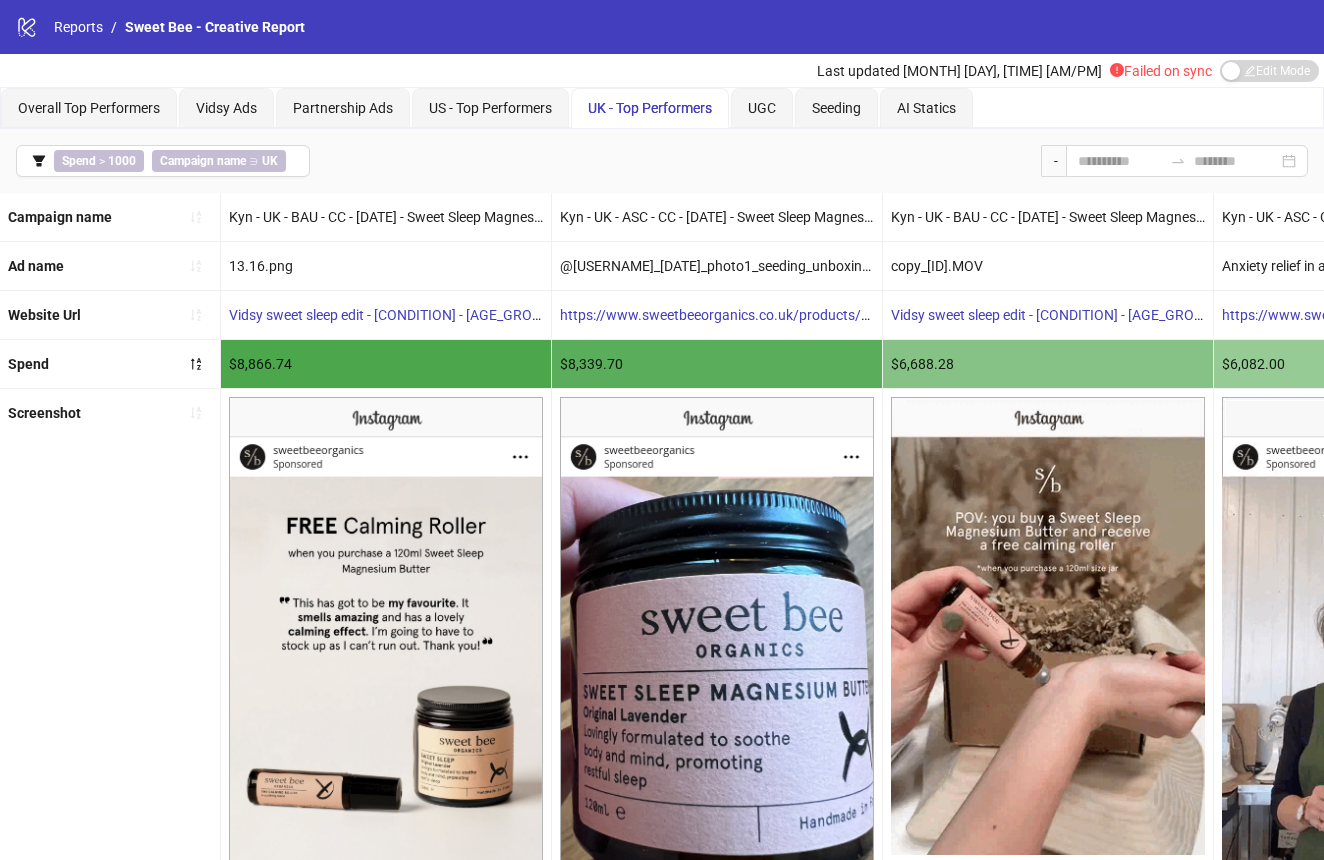 scroll, scrollTop: 0, scrollLeft: 0, axis: both 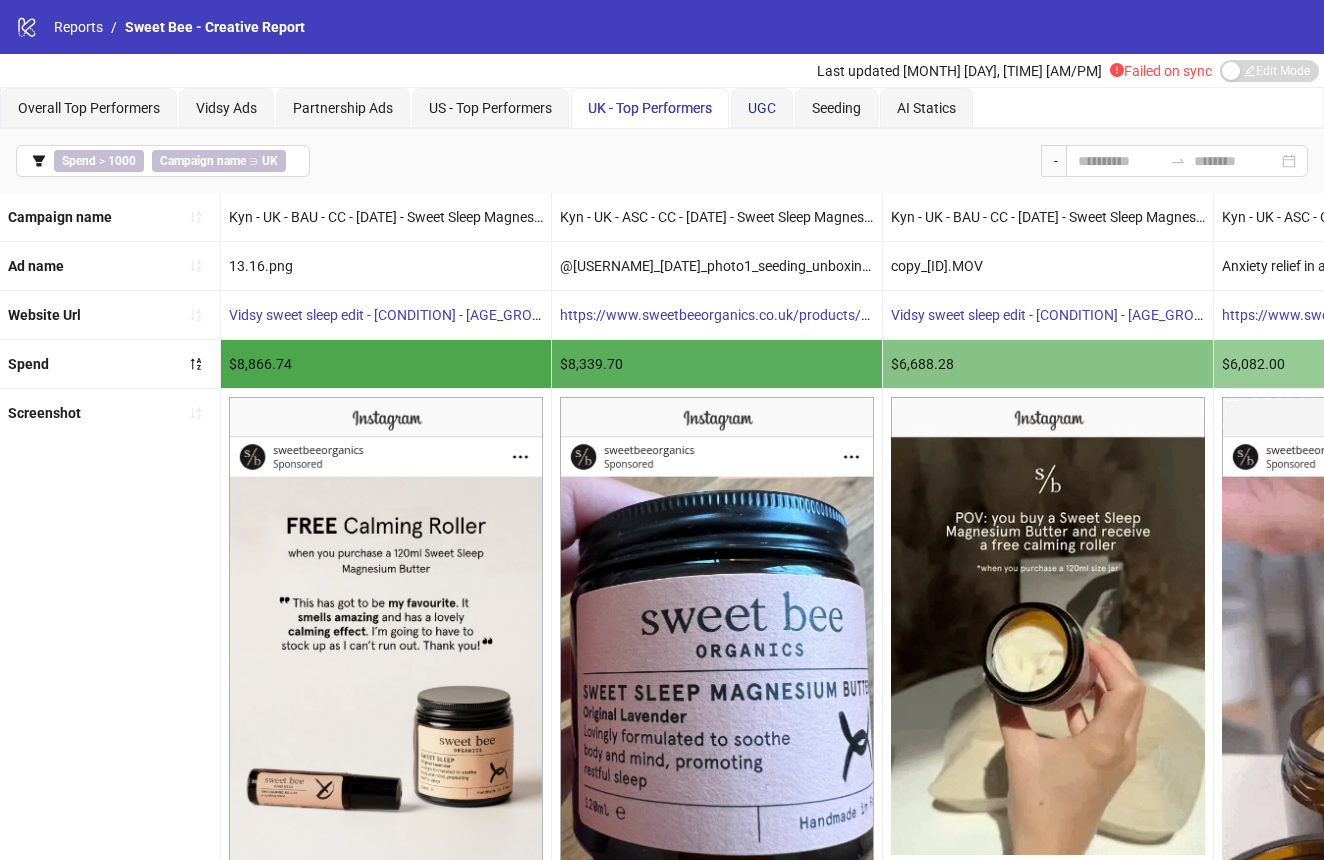 click on "UGC" at bounding box center [762, 108] 